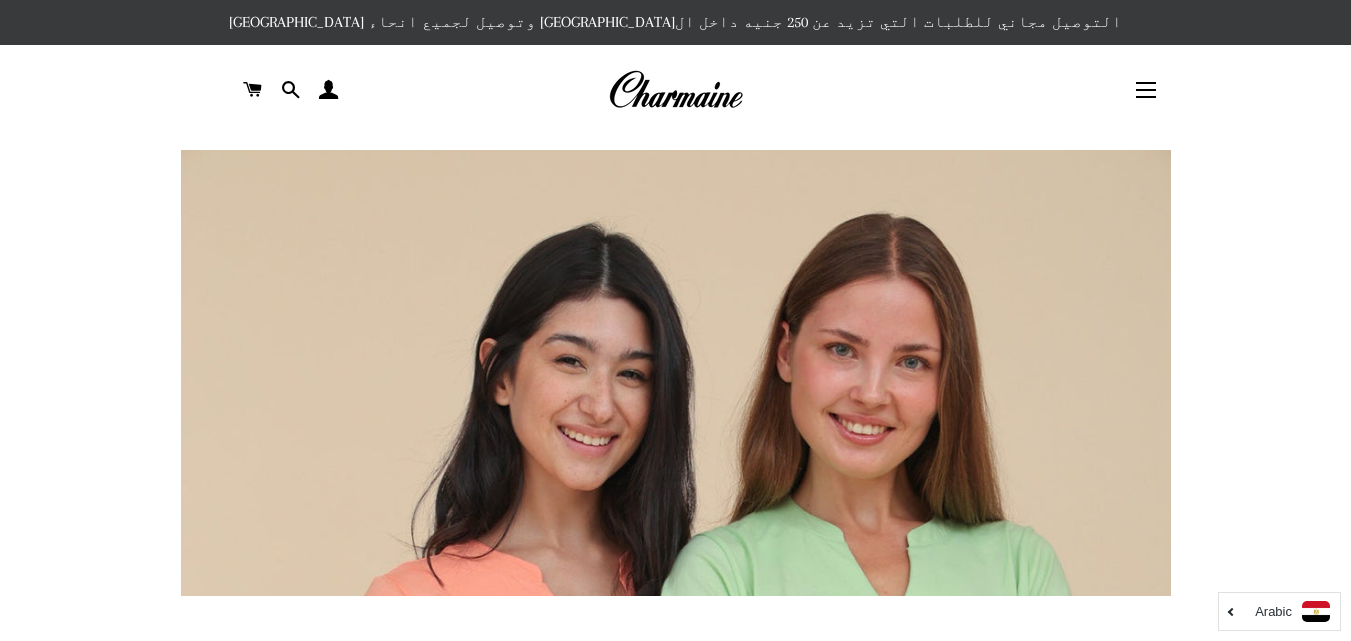 scroll, scrollTop: 0, scrollLeft: 0, axis: both 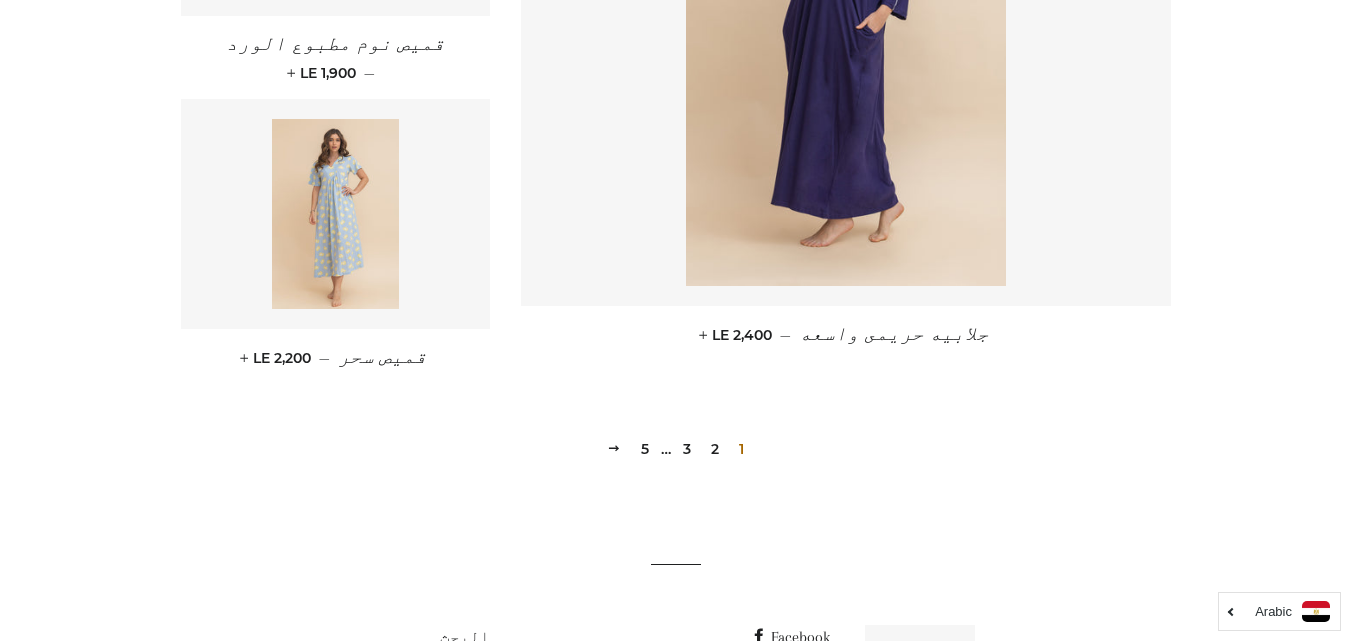 click on "2" at bounding box center [715, 449] 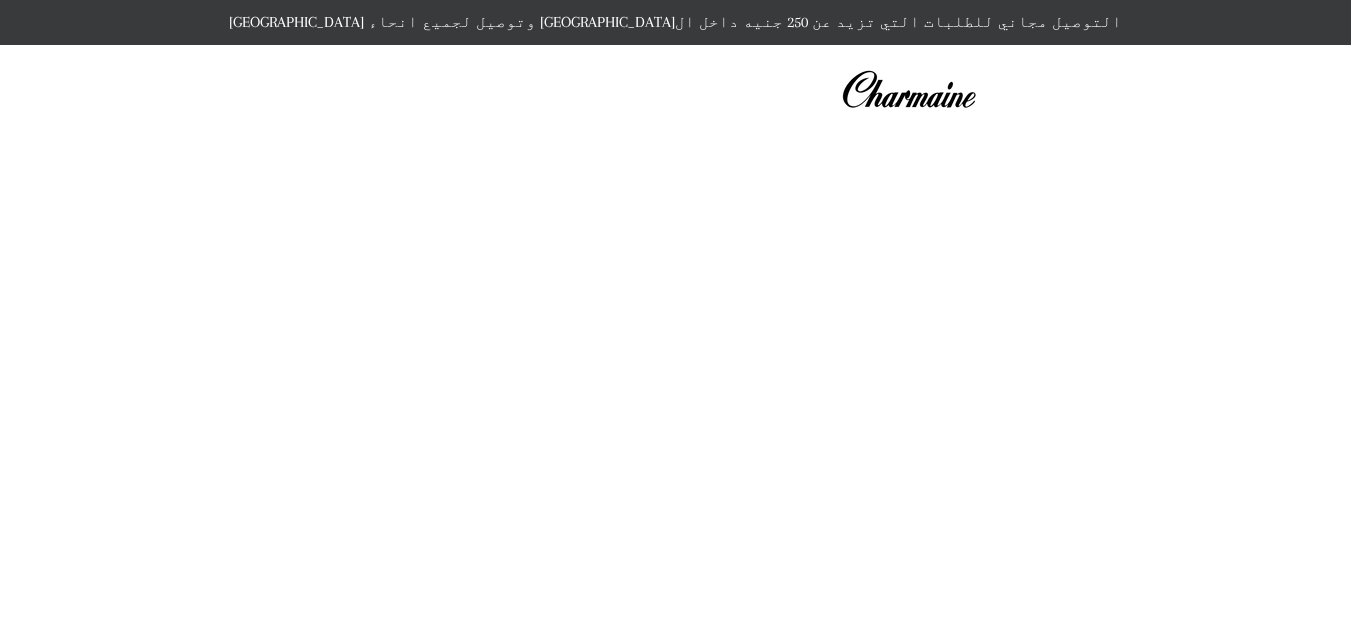 scroll, scrollTop: 0, scrollLeft: 0, axis: both 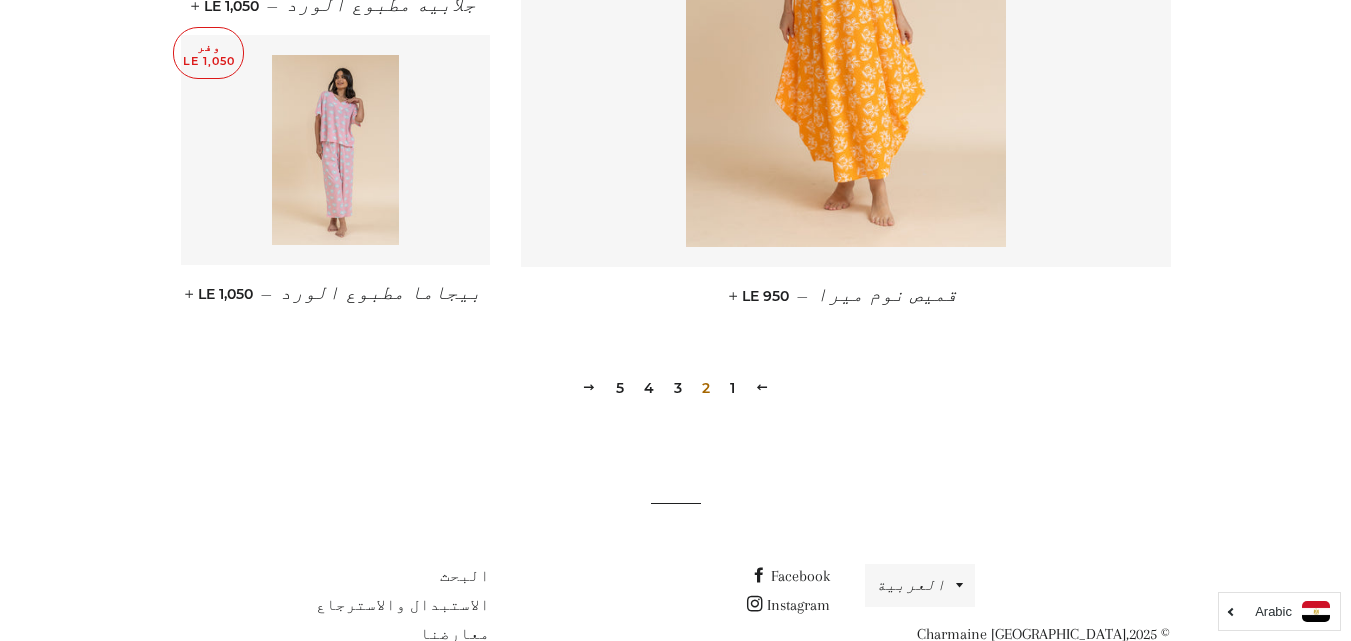 click on "3" at bounding box center [678, 388] 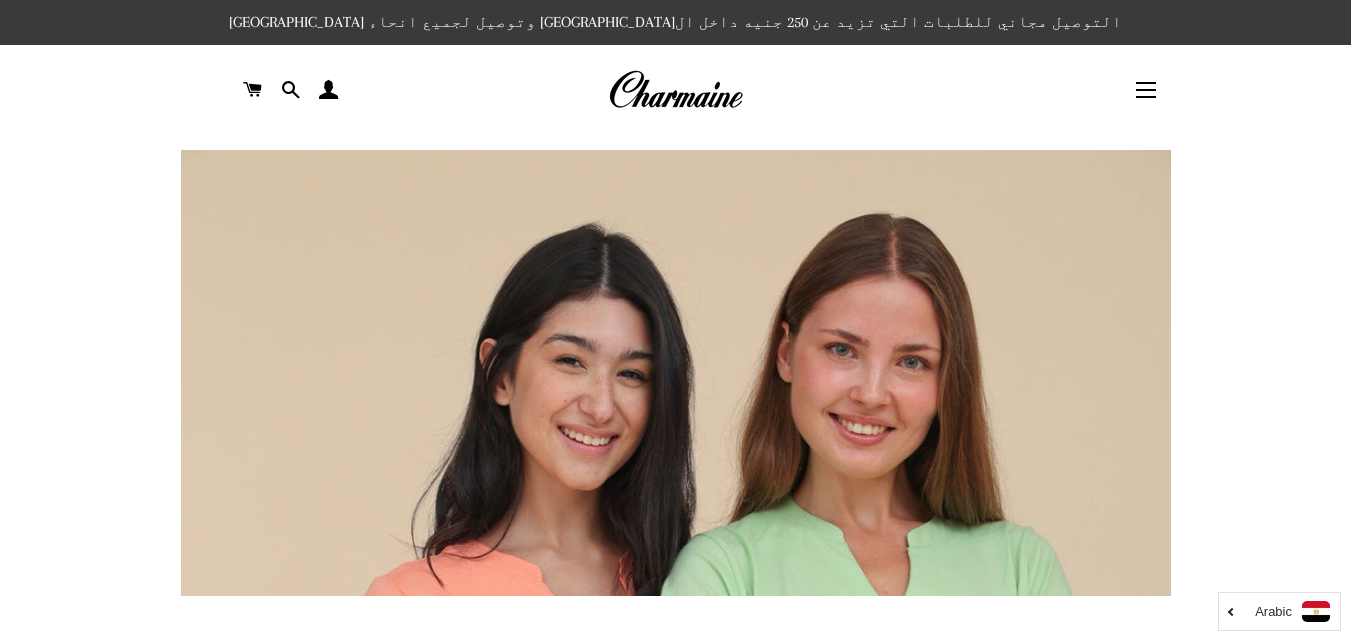 scroll, scrollTop: 0, scrollLeft: 0, axis: both 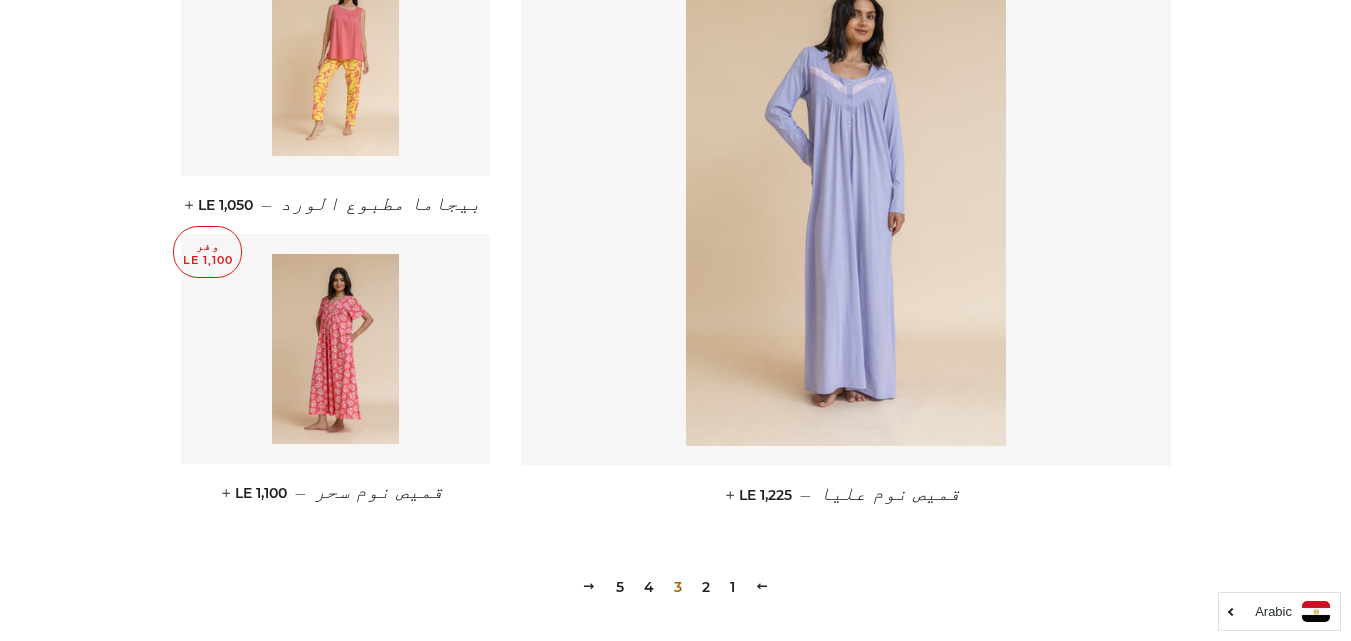 click on "4" at bounding box center (649, 587) 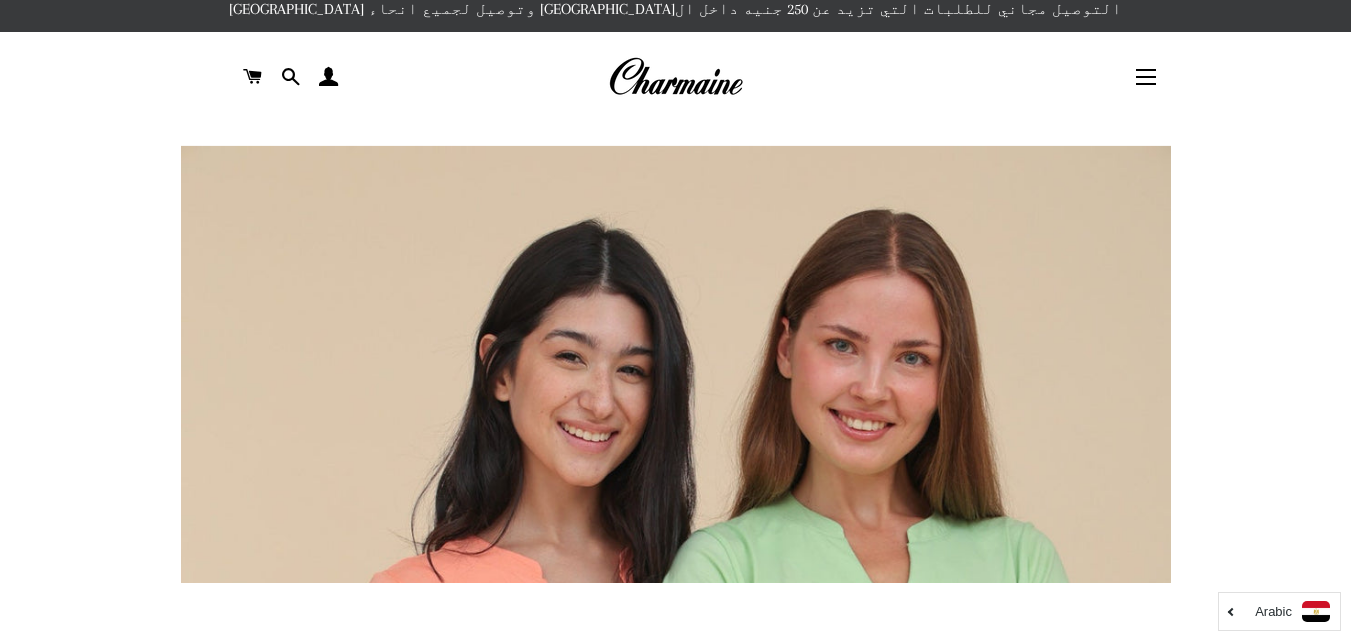scroll, scrollTop: 40, scrollLeft: 0, axis: vertical 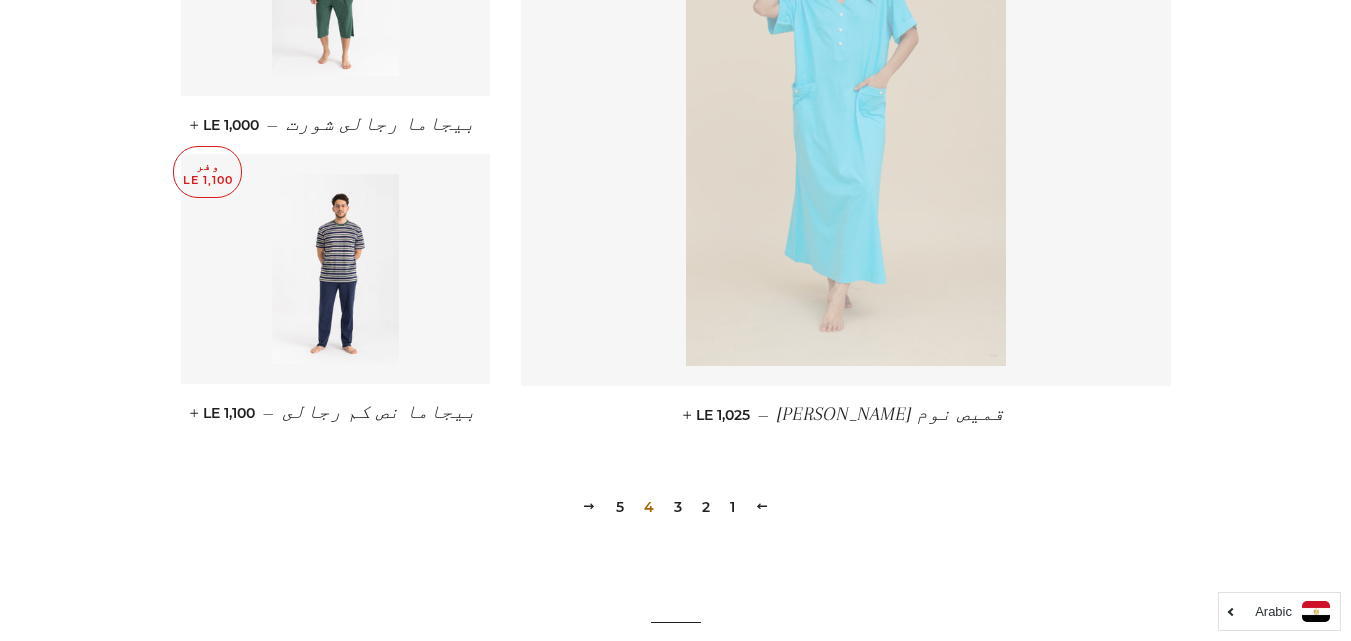 click on "5" at bounding box center (620, 507) 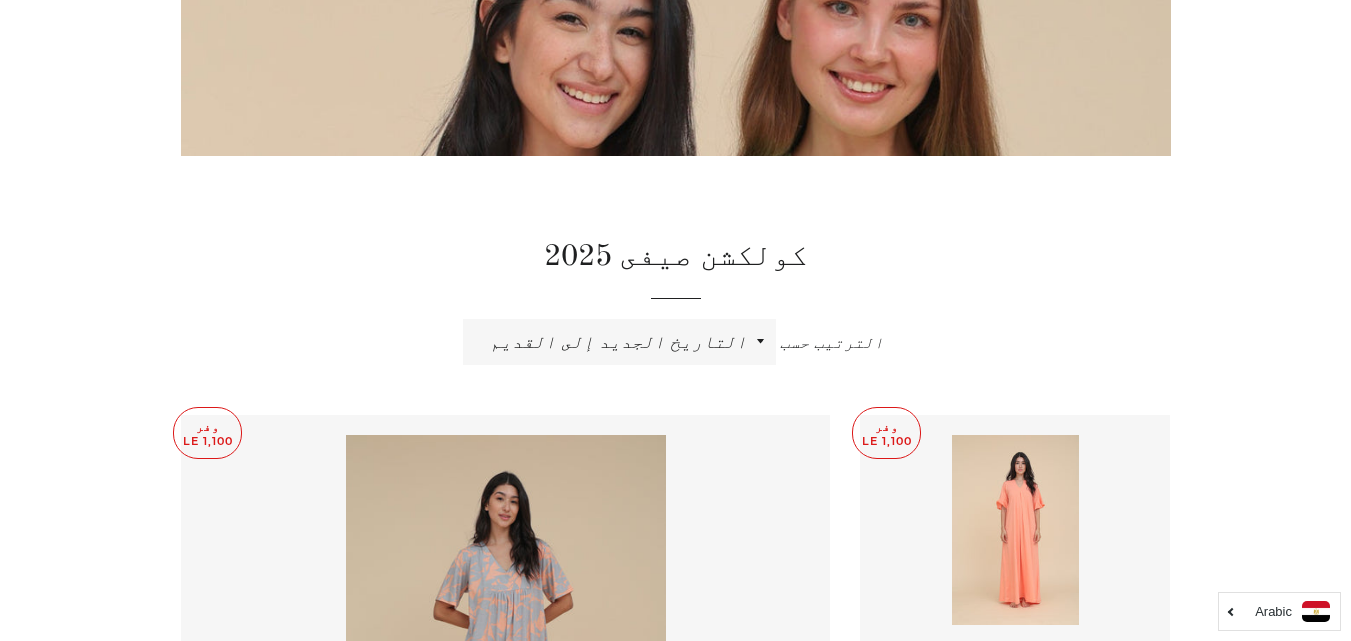 scroll, scrollTop: 448, scrollLeft: 0, axis: vertical 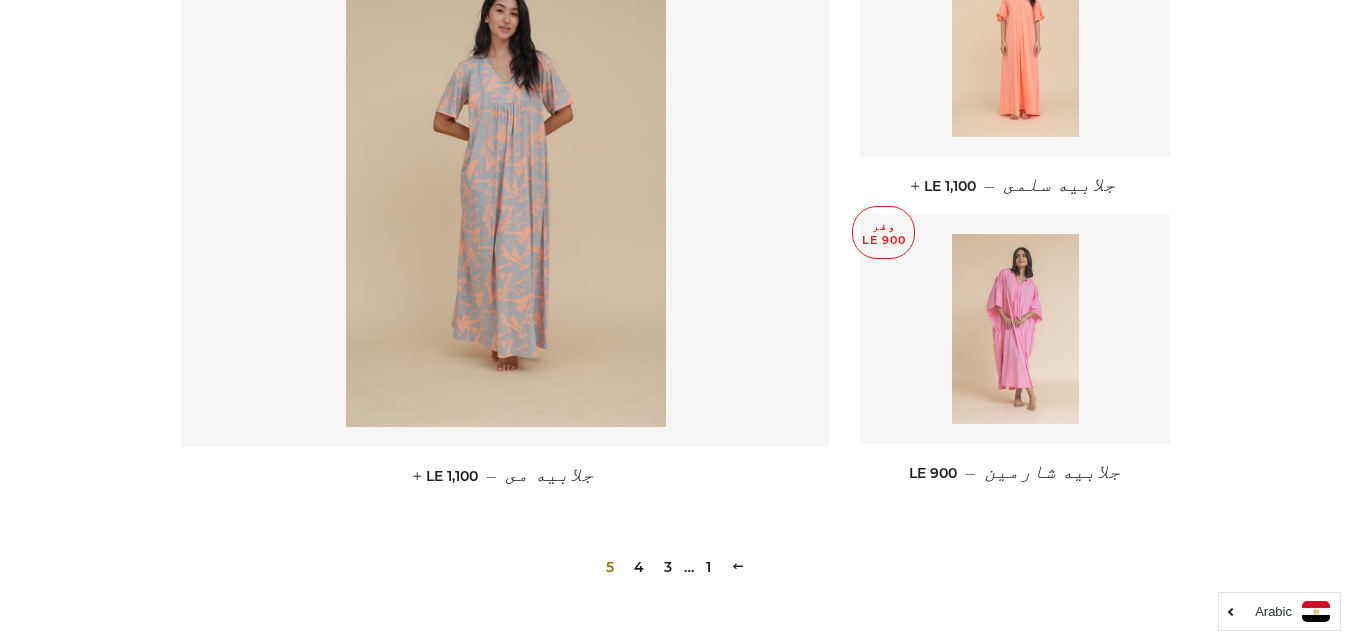 click at bounding box center (1015, 329) 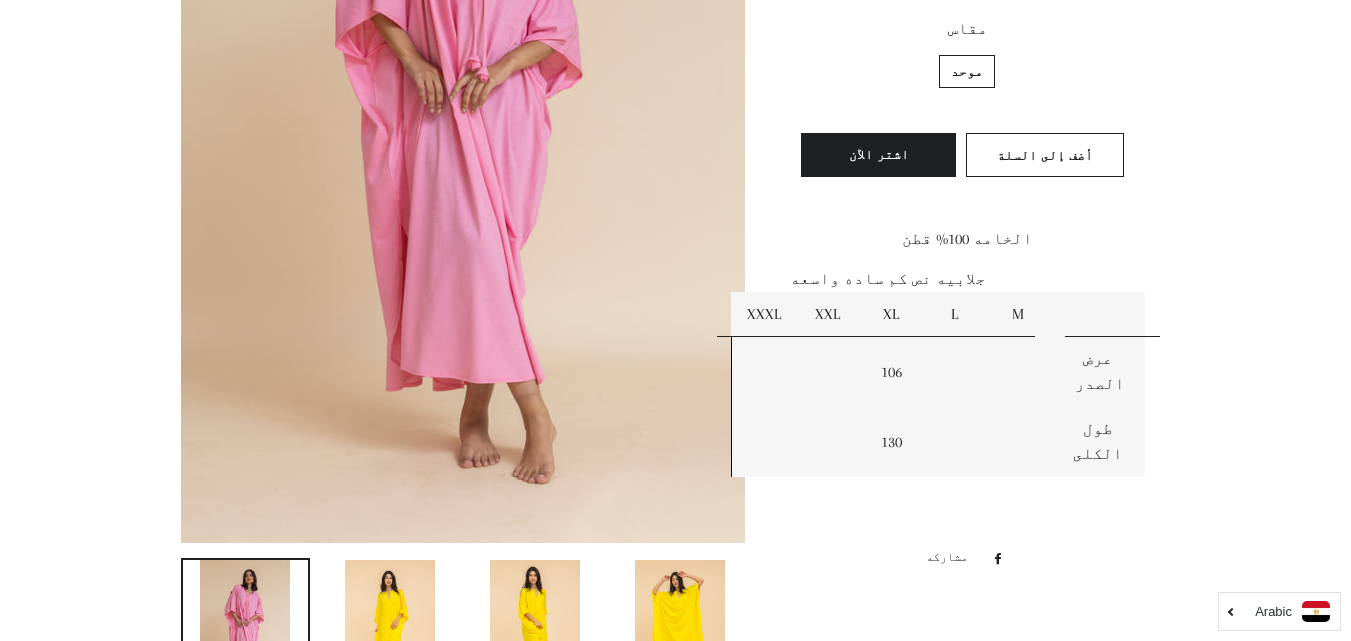 scroll, scrollTop: 520, scrollLeft: 0, axis: vertical 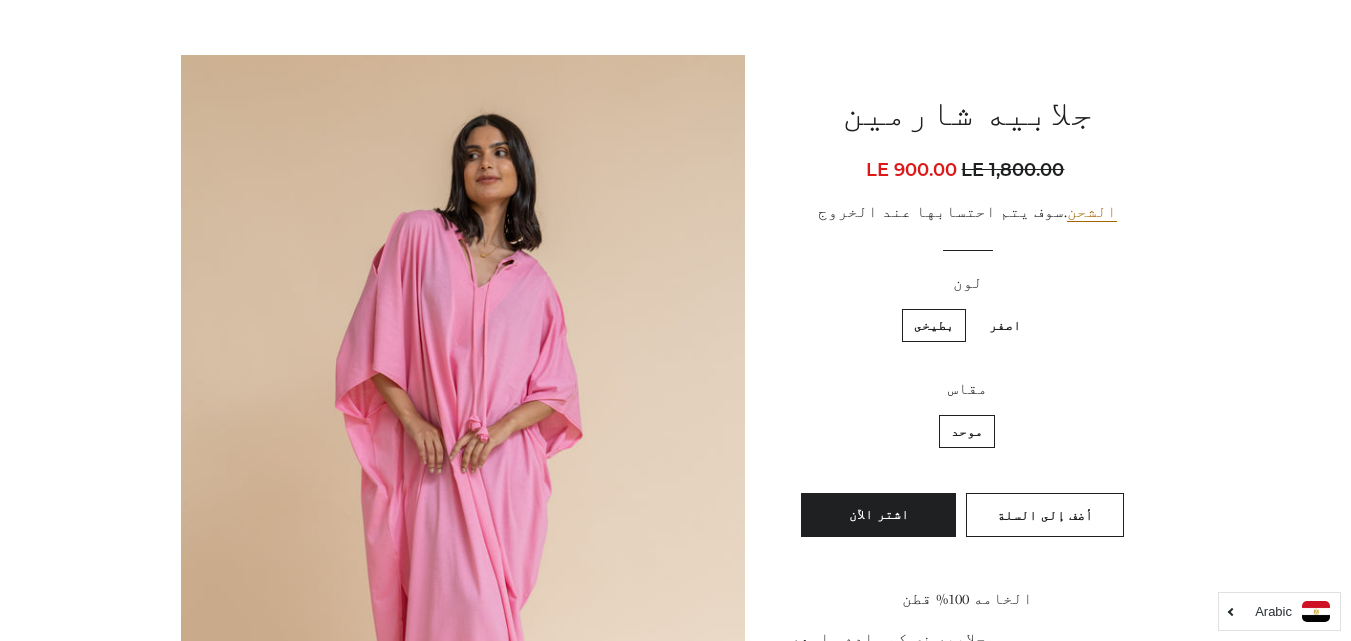 click on "اصفر" at bounding box center [1005, 325] 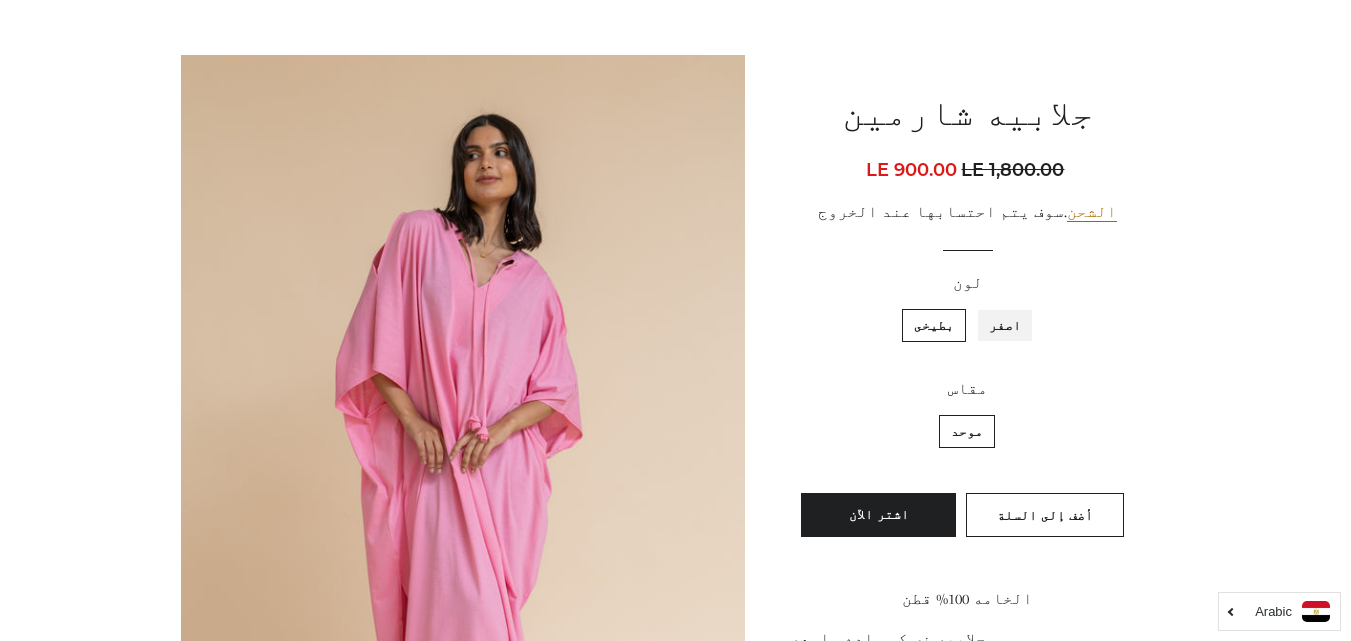click on "اصفر" at bounding box center [1026, 306] 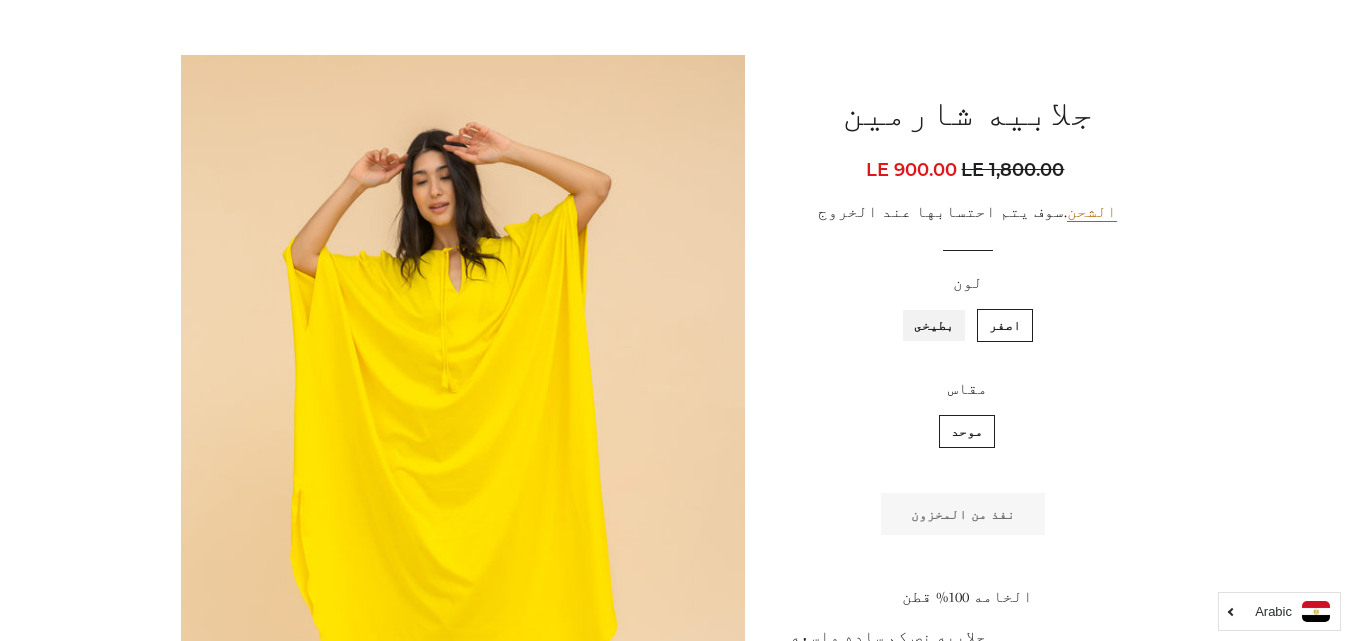 click on "بطيخى" at bounding box center (959, 306) 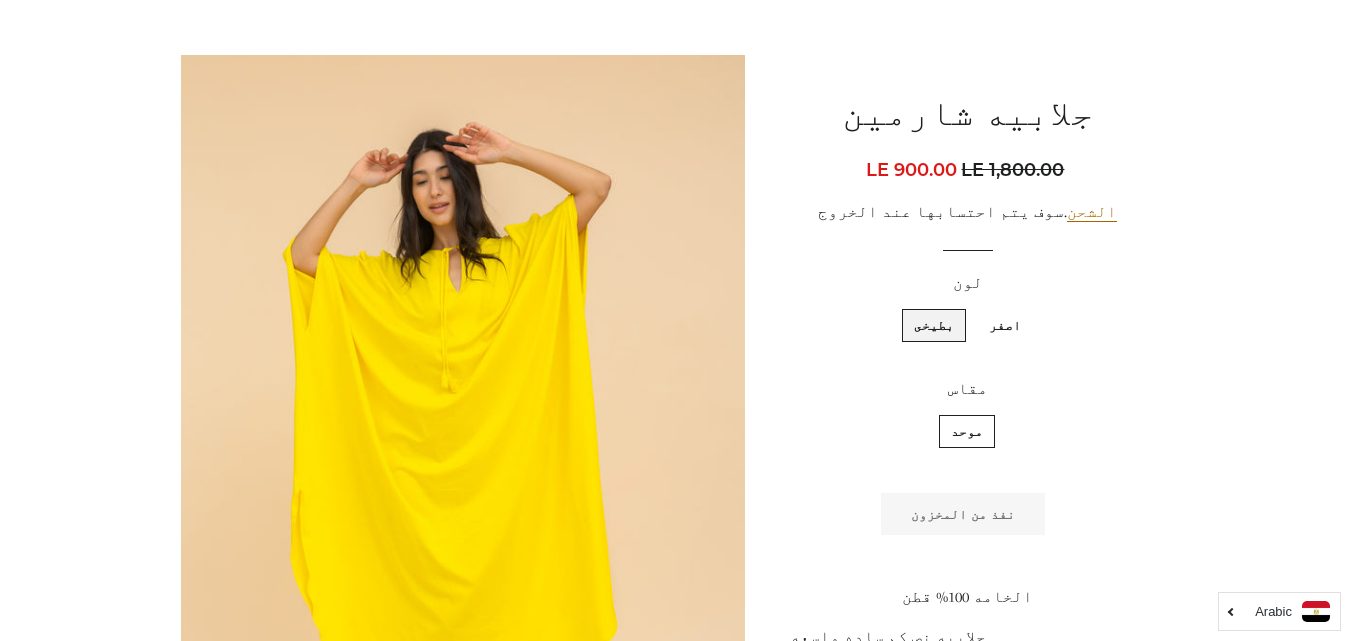 scroll, scrollTop: 1008, scrollLeft: 0, axis: vertical 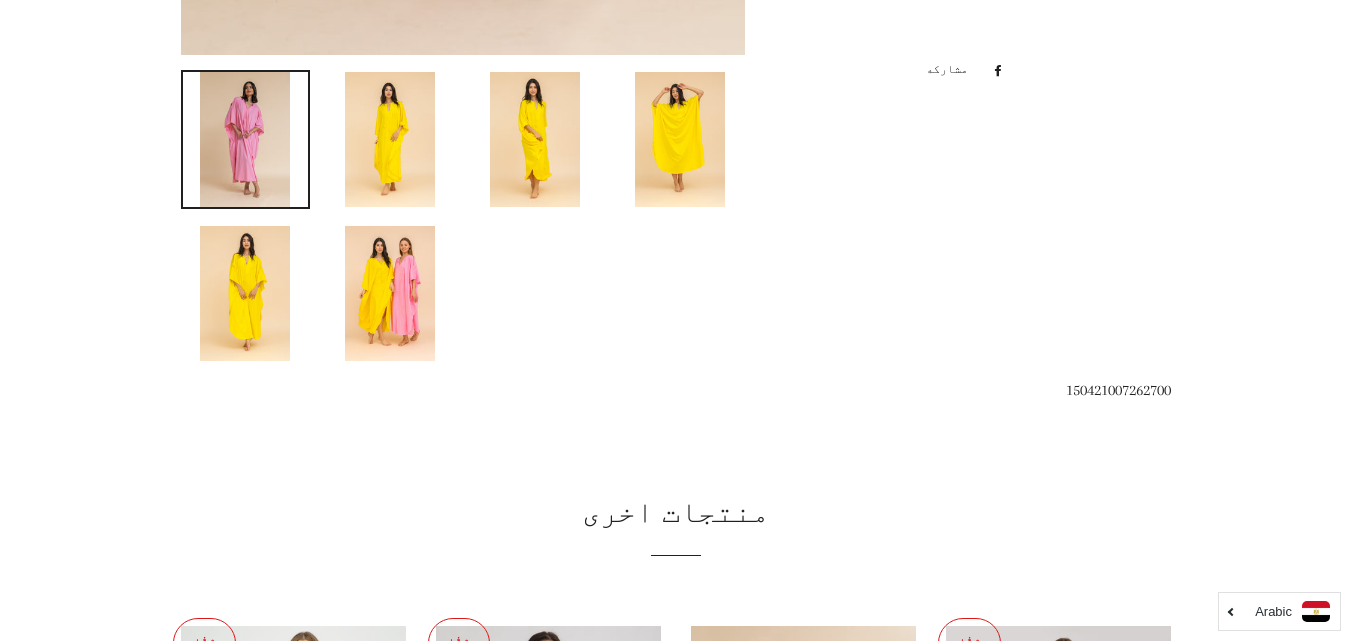 click on "اصفر" at bounding box center (1026, -542) 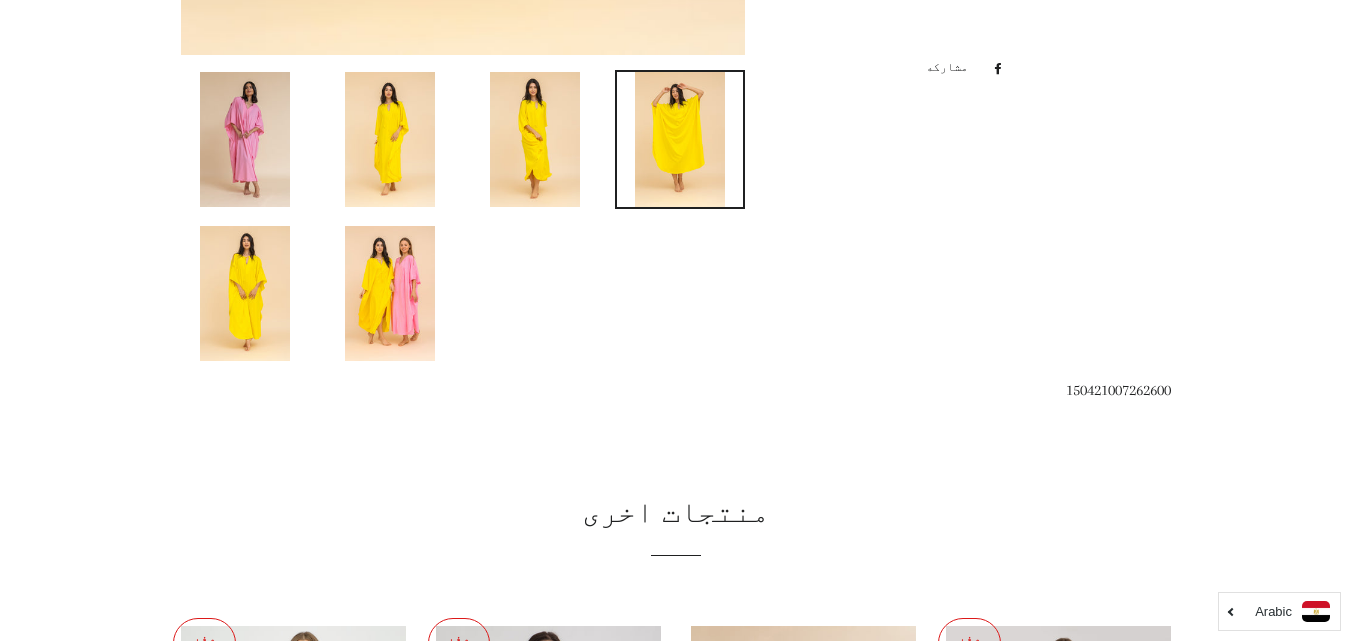 scroll, scrollTop: 146, scrollLeft: 0, axis: vertical 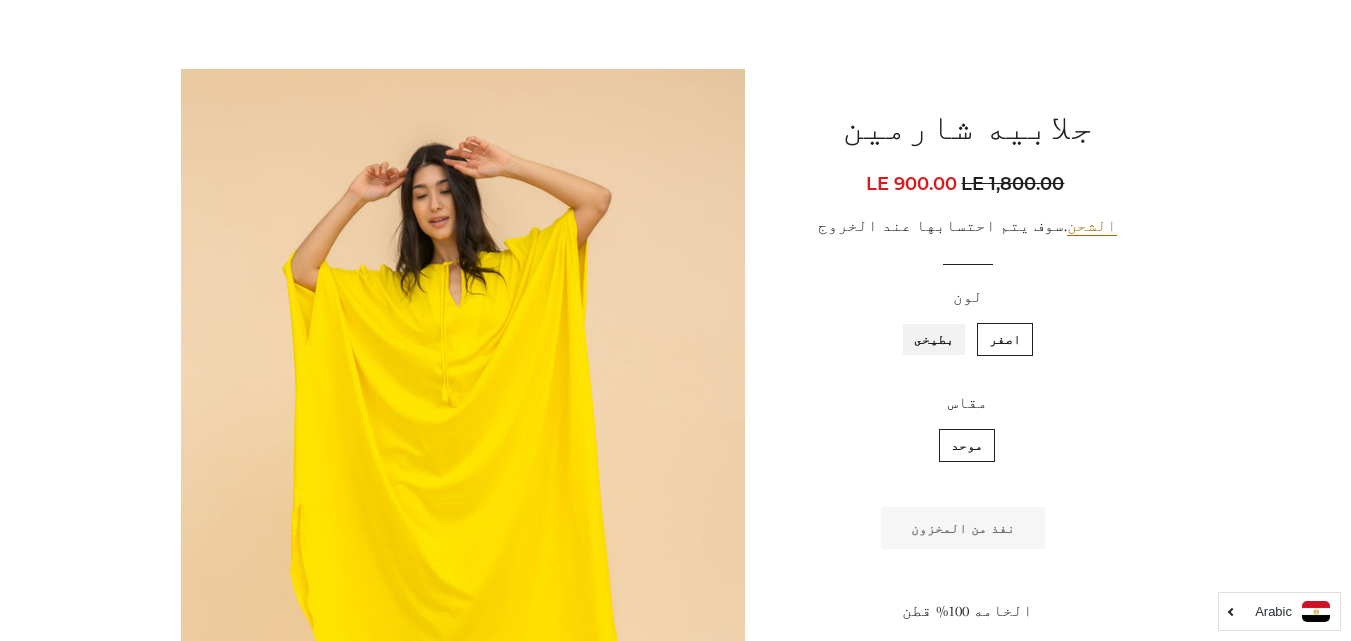 click on "بطيخى" at bounding box center [959, 320] 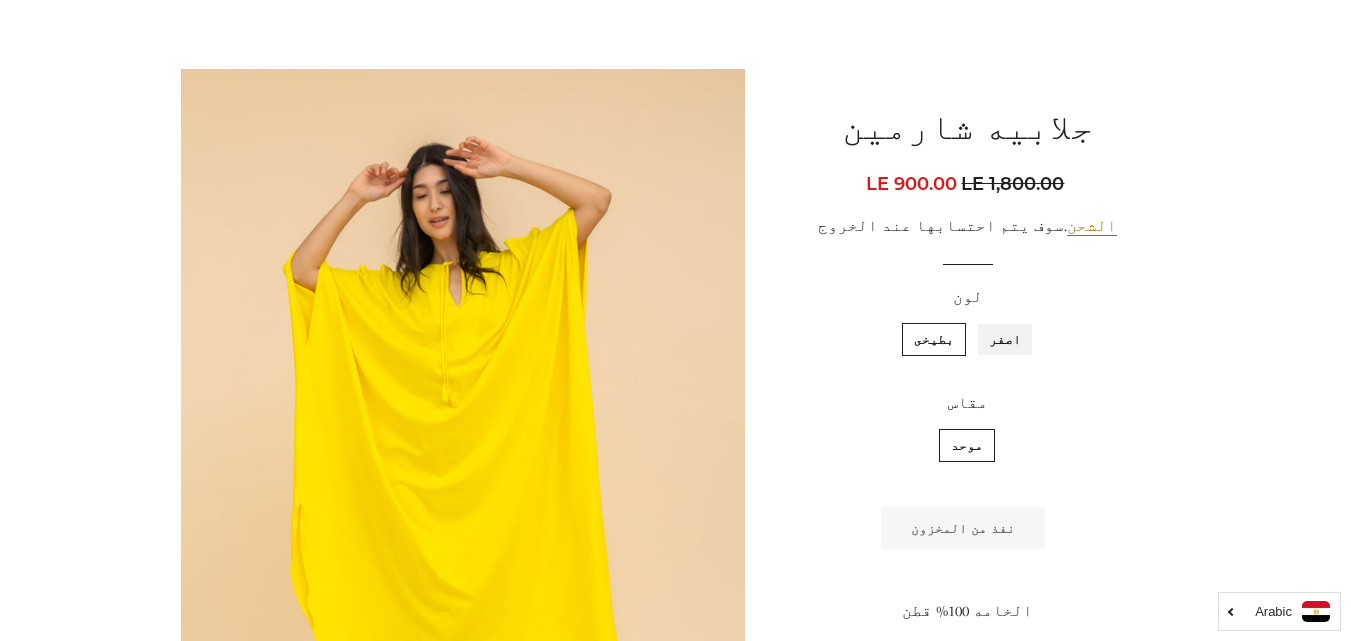 click on "اصفر" at bounding box center (1026, 320) 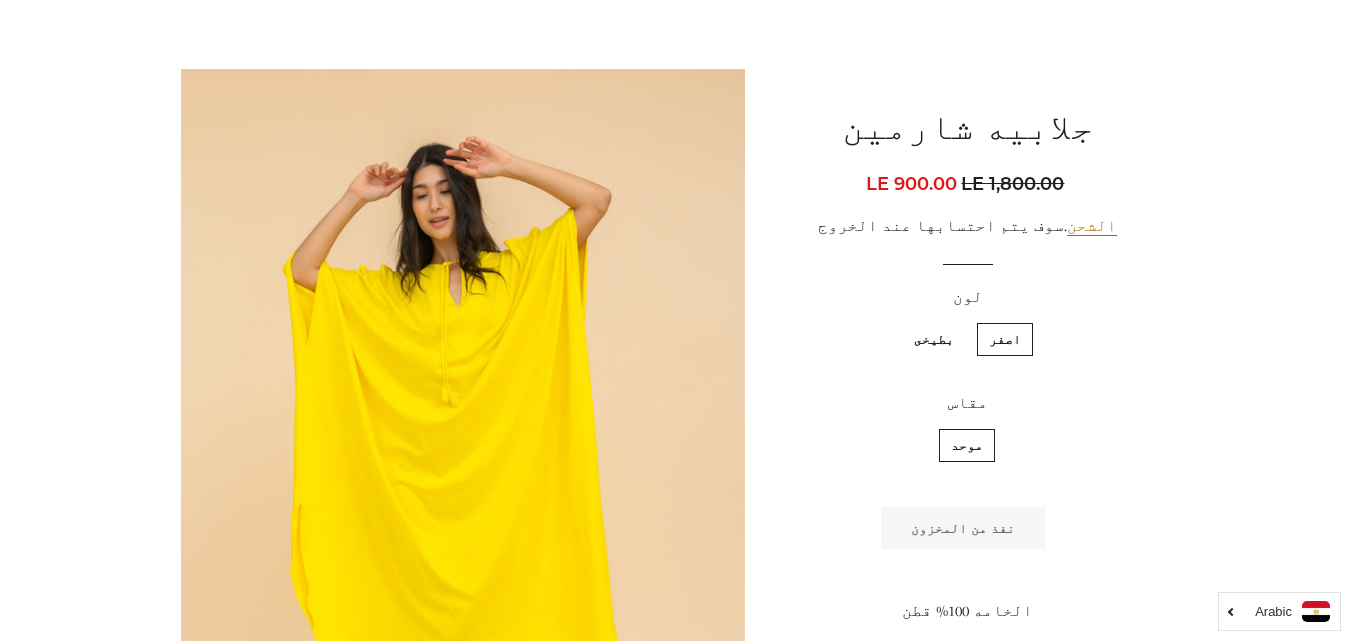 click on "بطيخى" at bounding box center (934, 339) 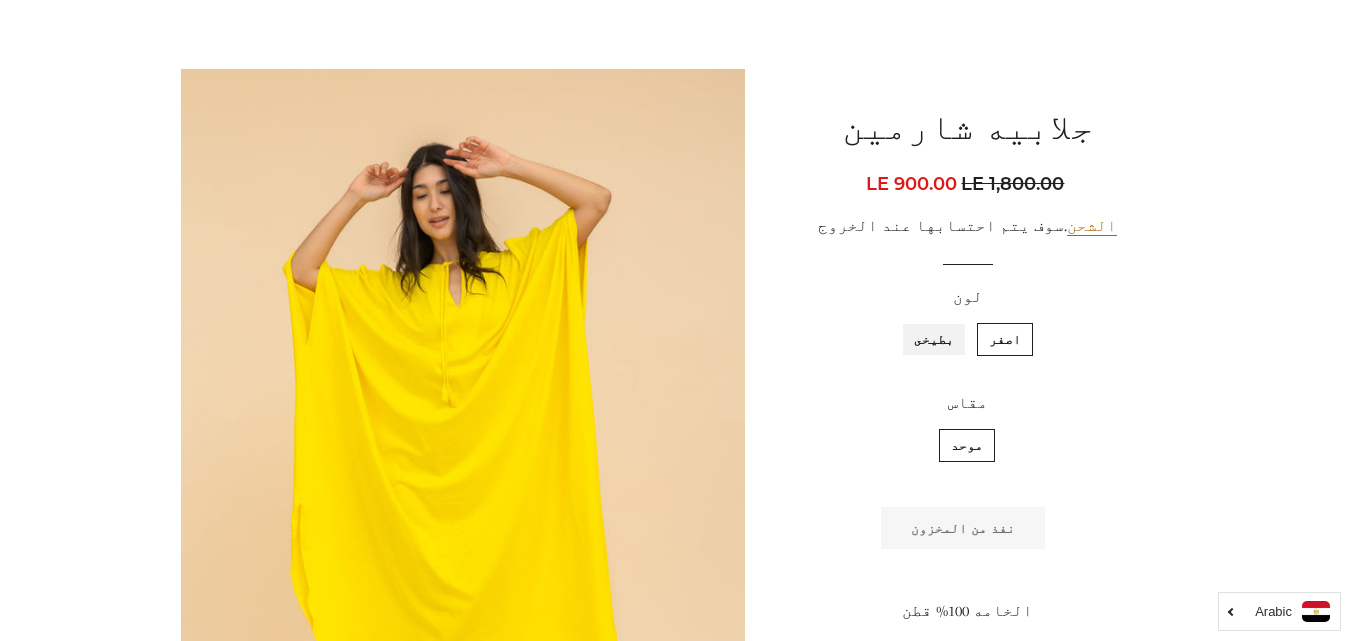 click on "بطيخى" at bounding box center (959, 320) 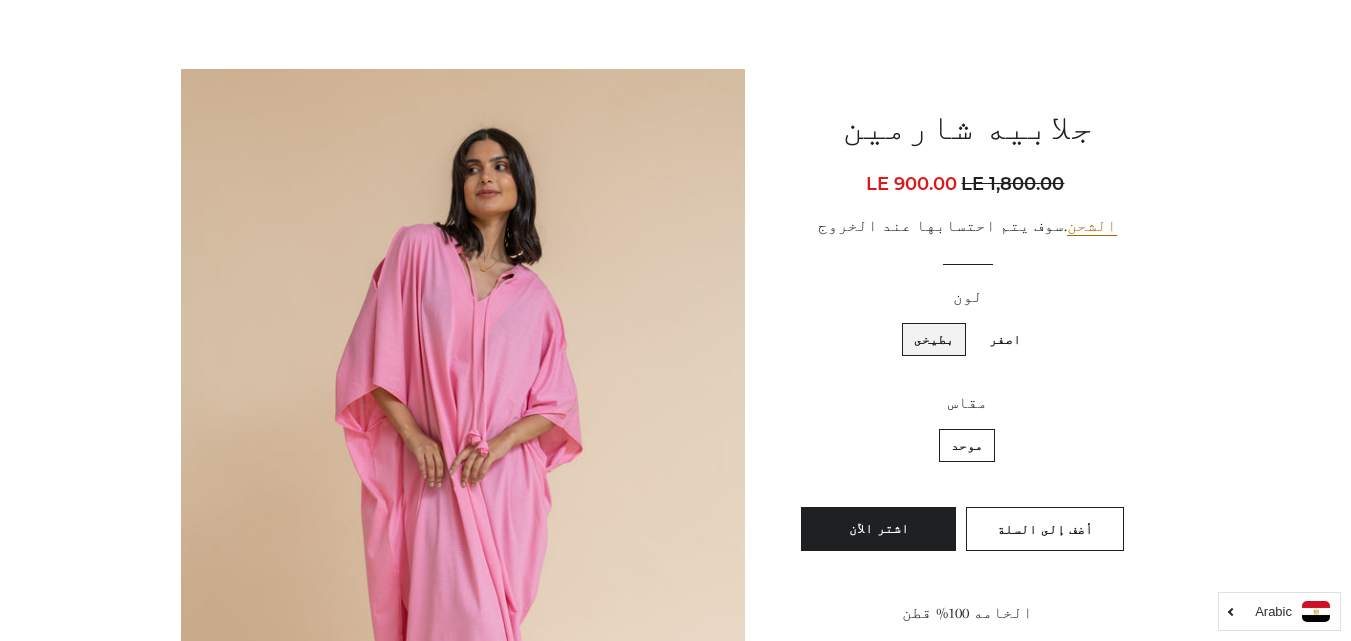 scroll, scrollTop: 994, scrollLeft: 0, axis: vertical 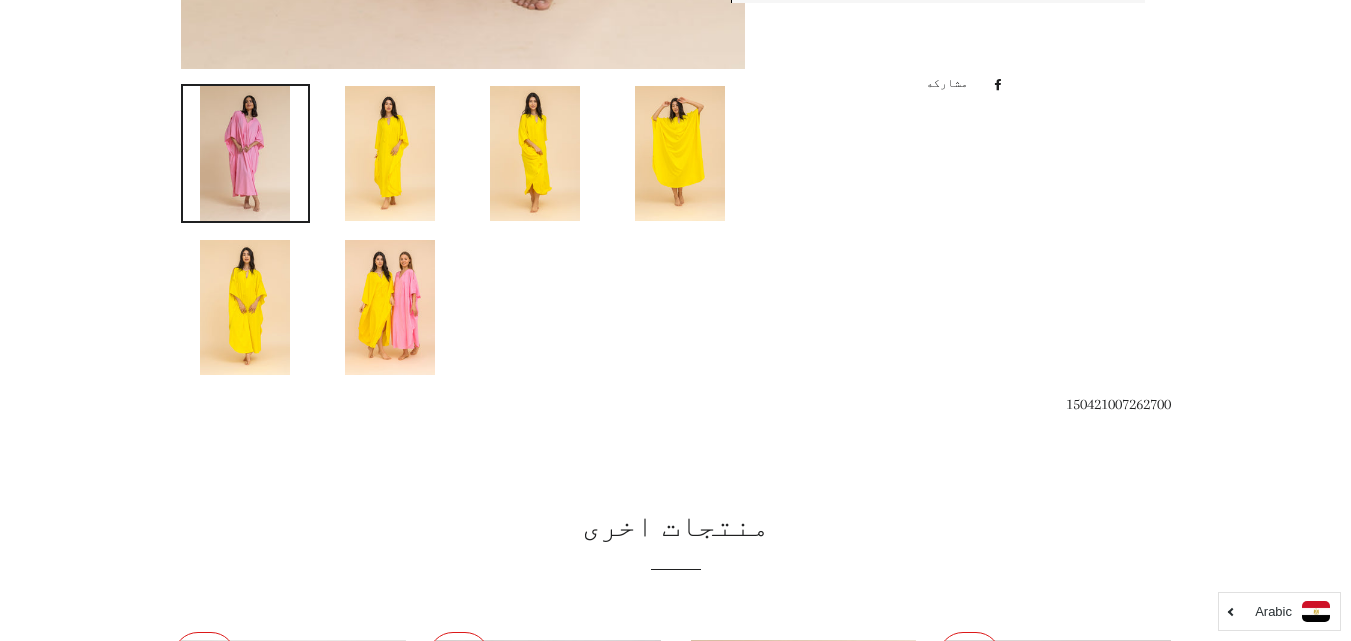 click on "اصفر" at bounding box center (1026, -528) 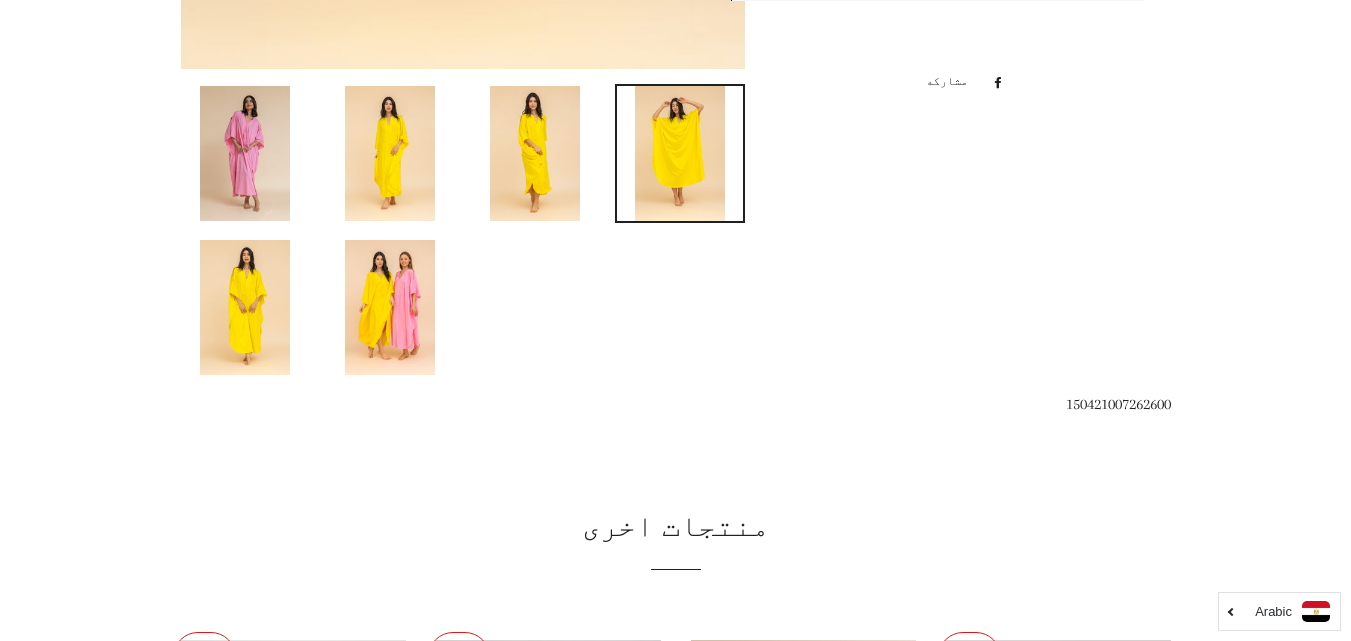 scroll, scrollTop: 146, scrollLeft: 0, axis: vertical 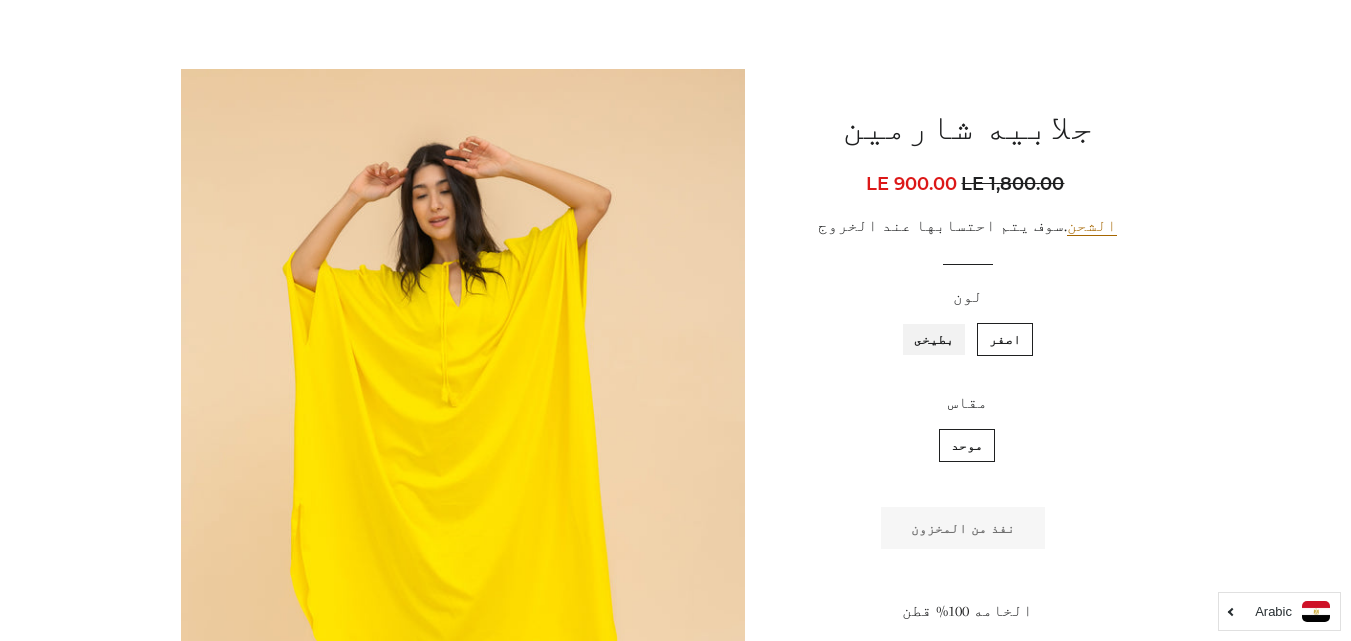 click on "بطيخى" at bounding box center [959, 320] 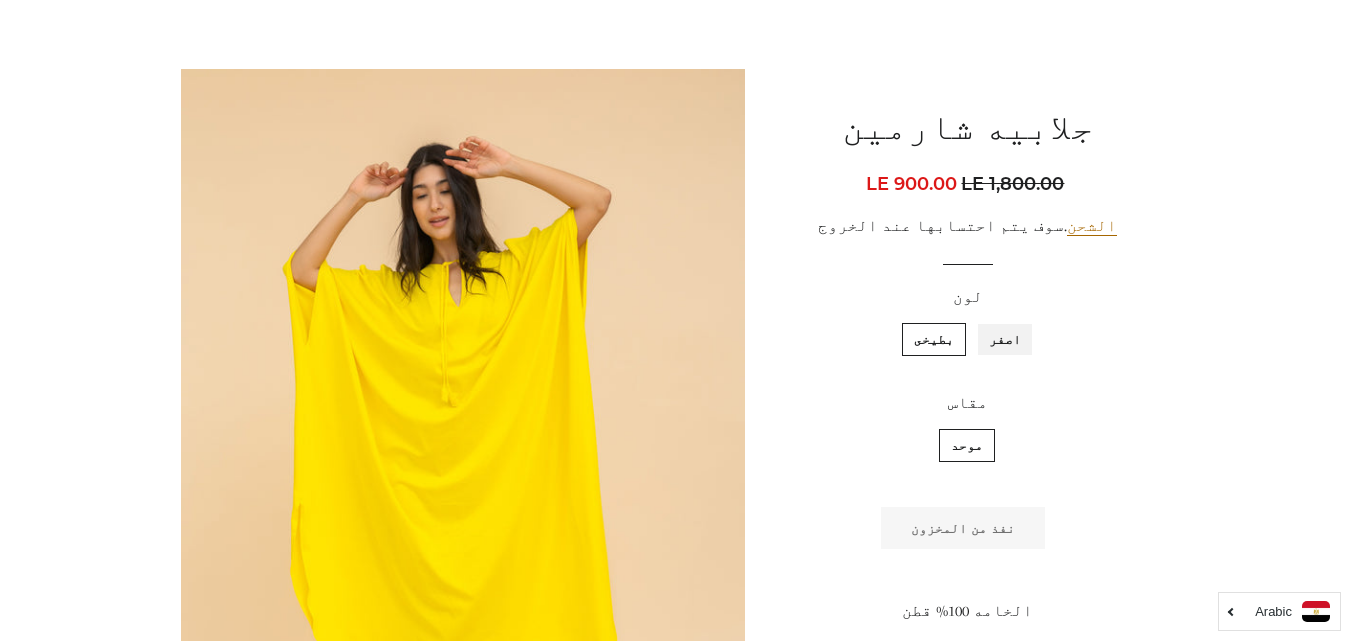 click on "اصفر" at bounding box center [1026, 320] 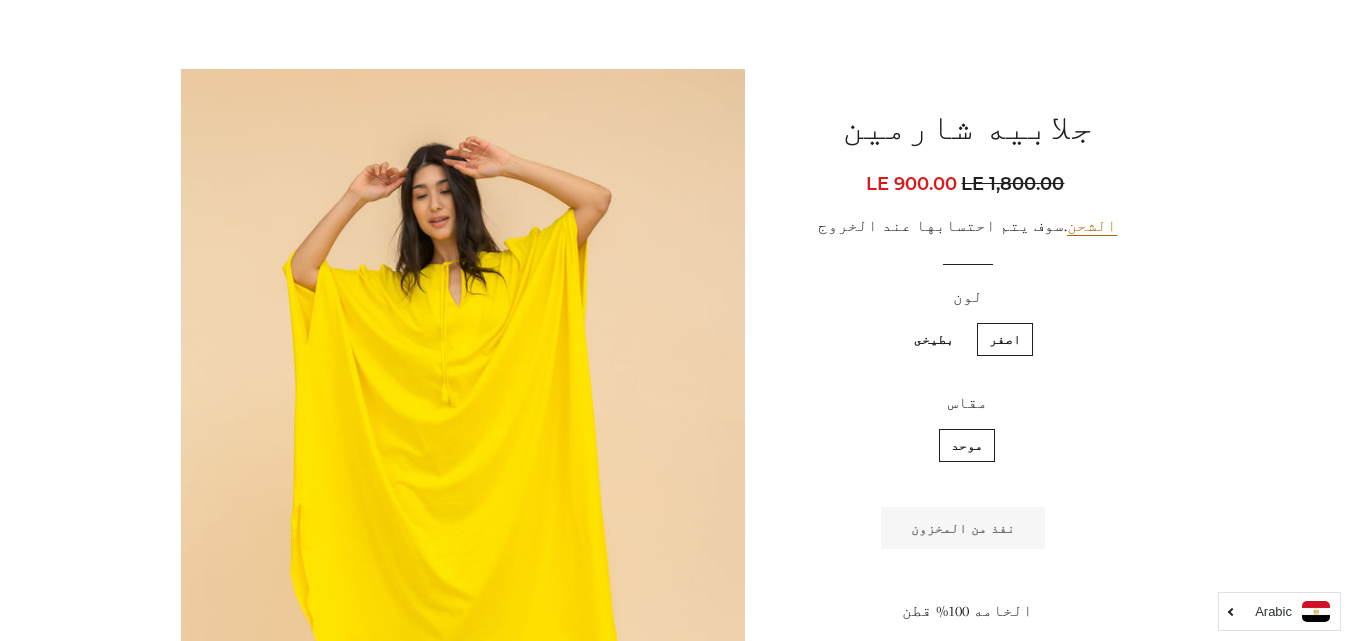 click on "بطيخى" at bounding box center (934, 339) 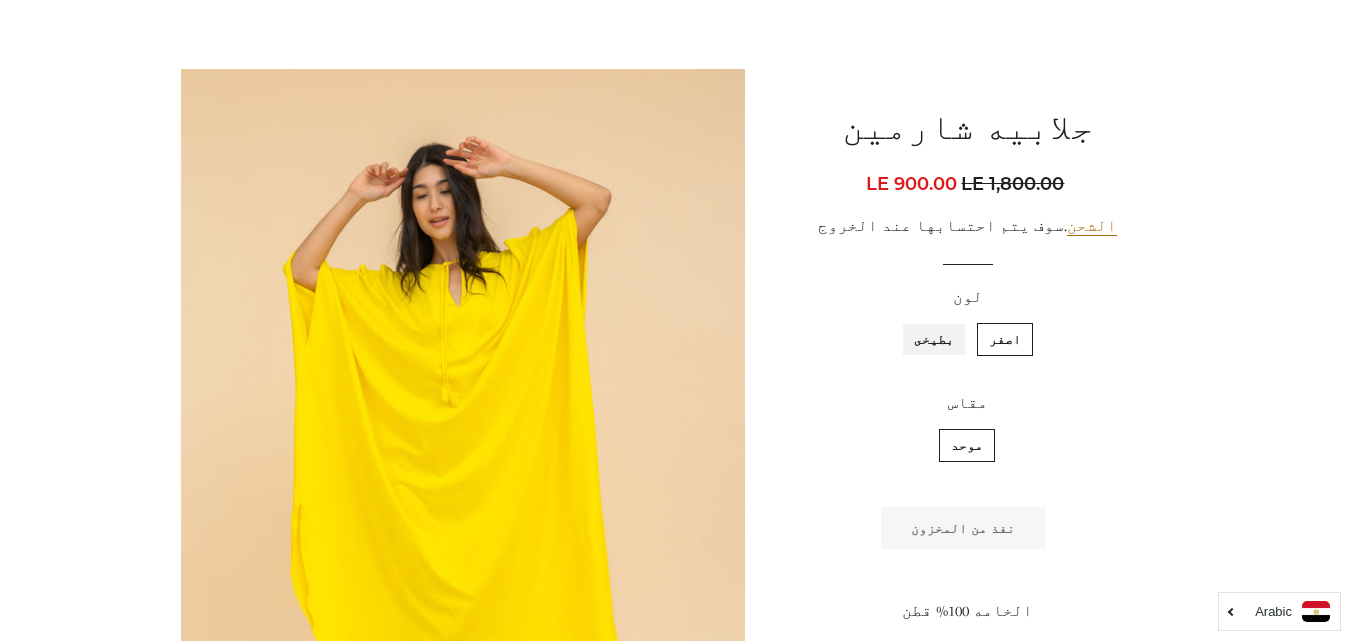 click on "بطيخى" at bounding box center (959, 320) 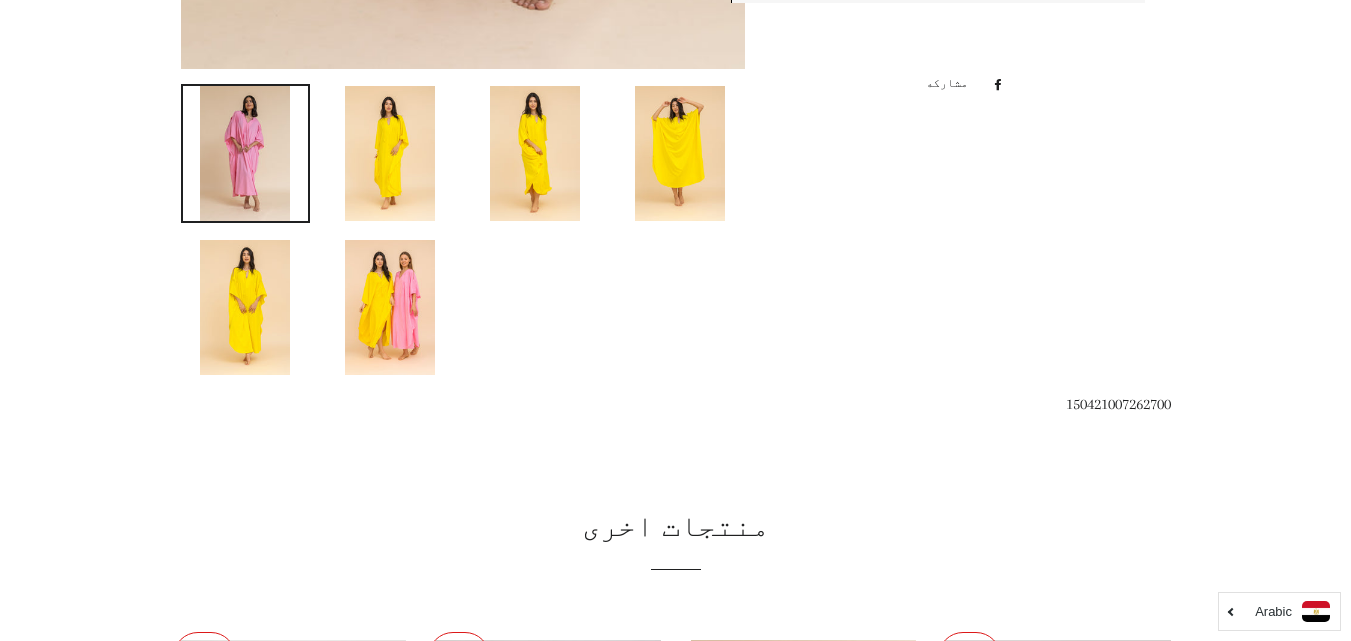 click on "اصفر" at bounding box center (1026, -528) 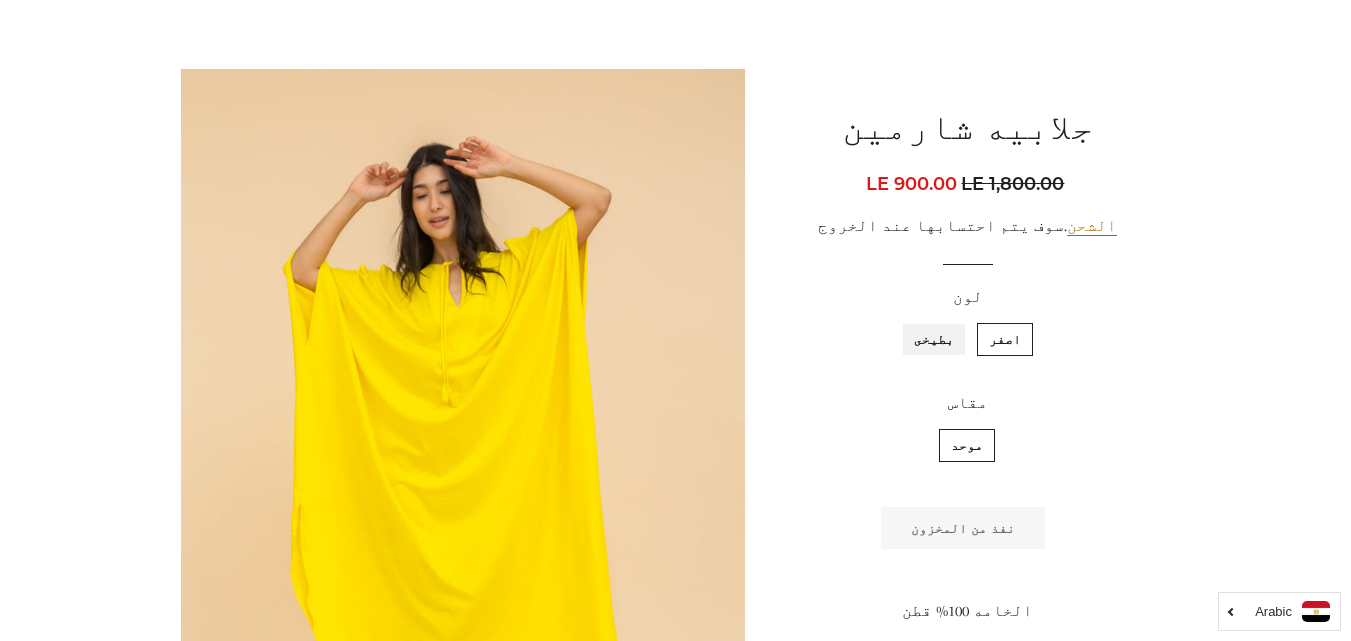 click on "بطيخى" at bounding box center [959, 320] 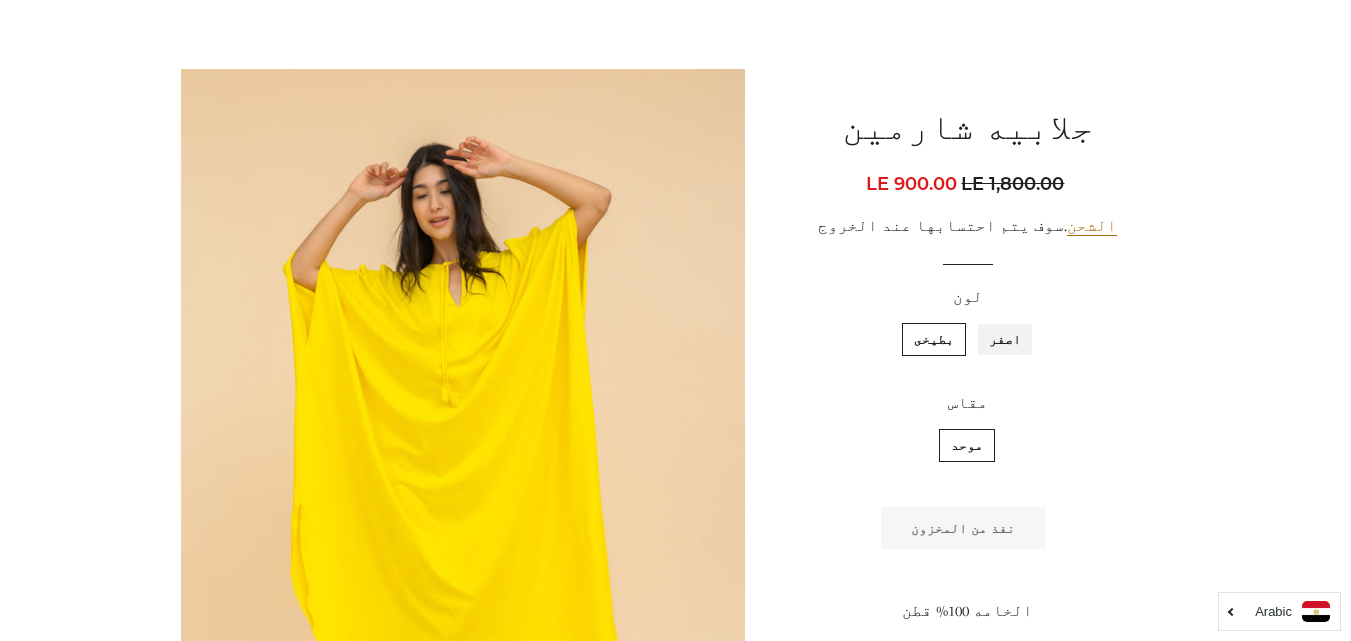 click on "اصفر" at bounding box center [1026, 320] 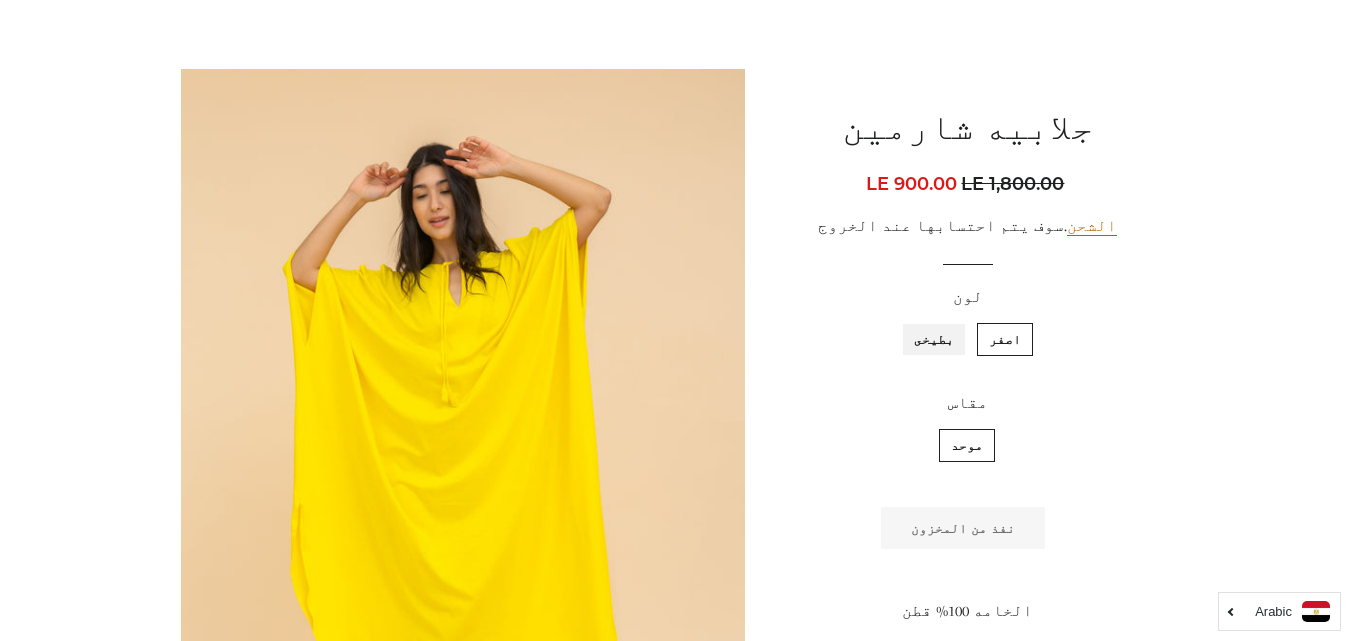 click on "بطيخى" at bounding box center [959, 320] 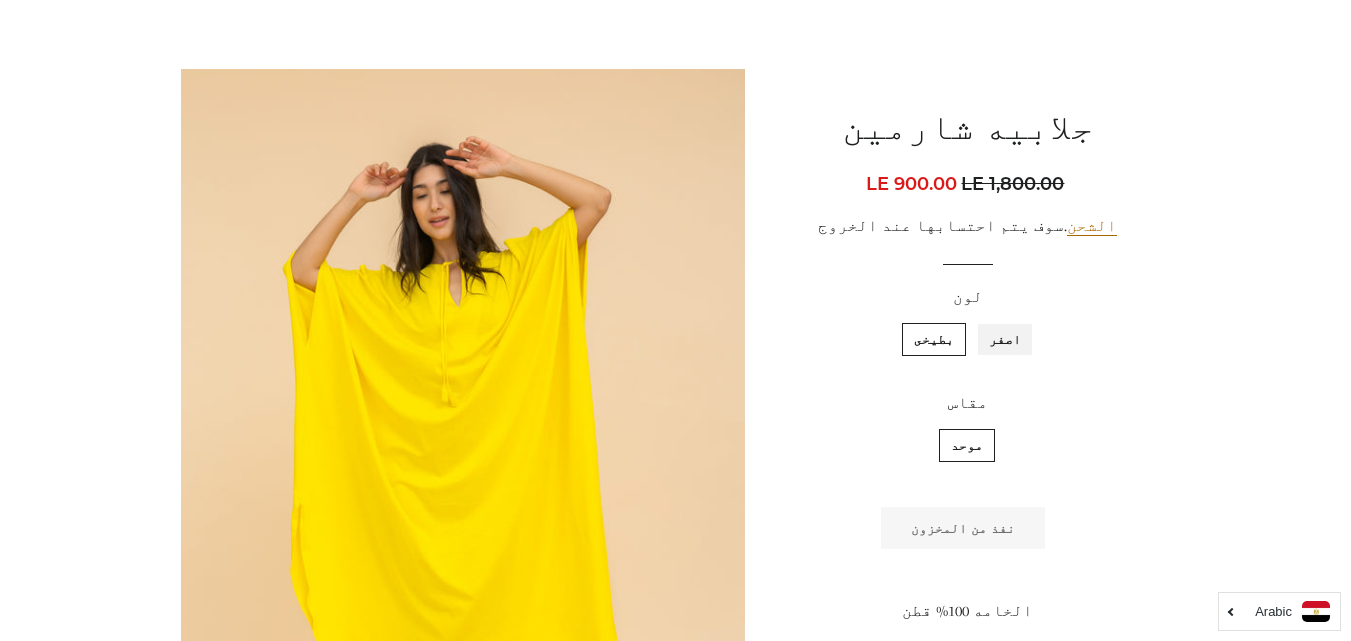 click on "اصفر" at bounding box center [1026, 320] 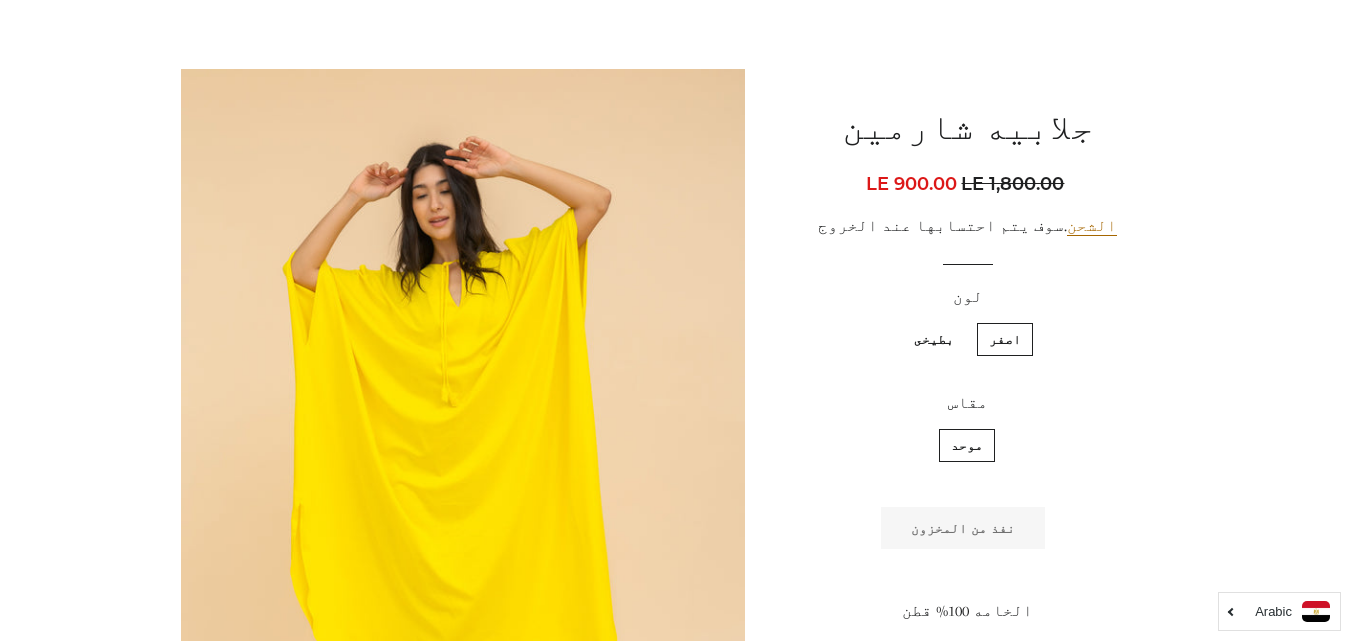 click on "بطيخى" at bounding box center (934, 339) 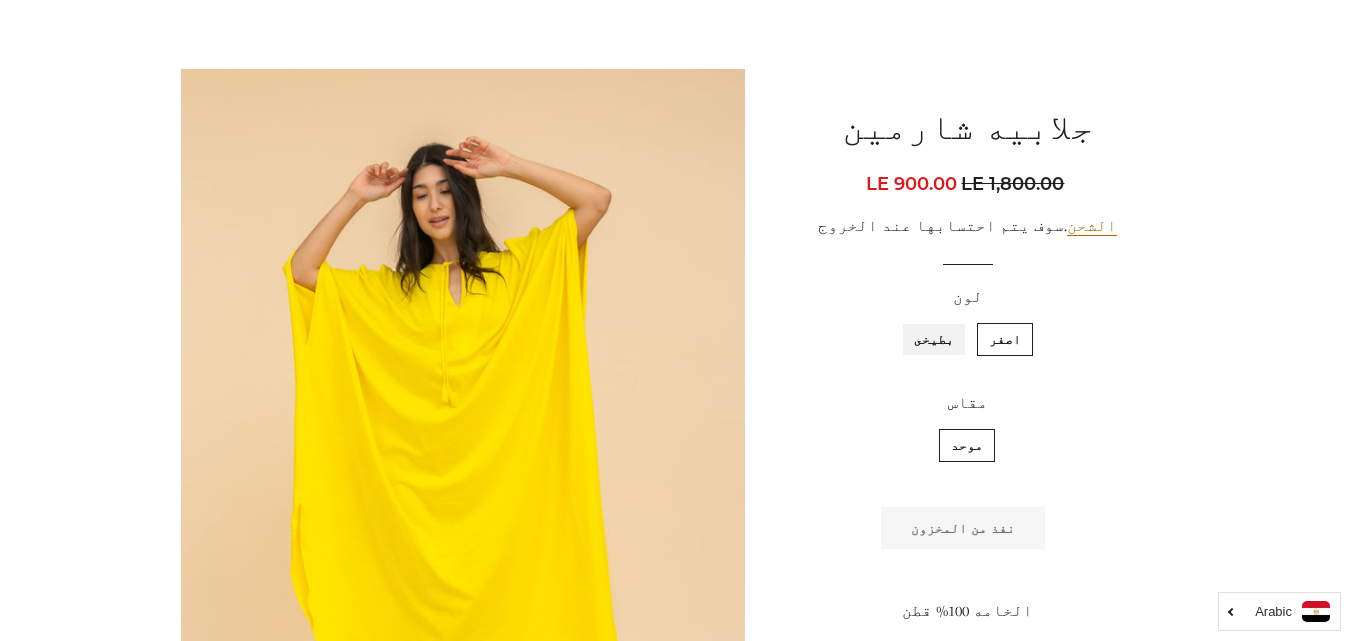 click on "بطيخى" at bounding box center (959, 320) 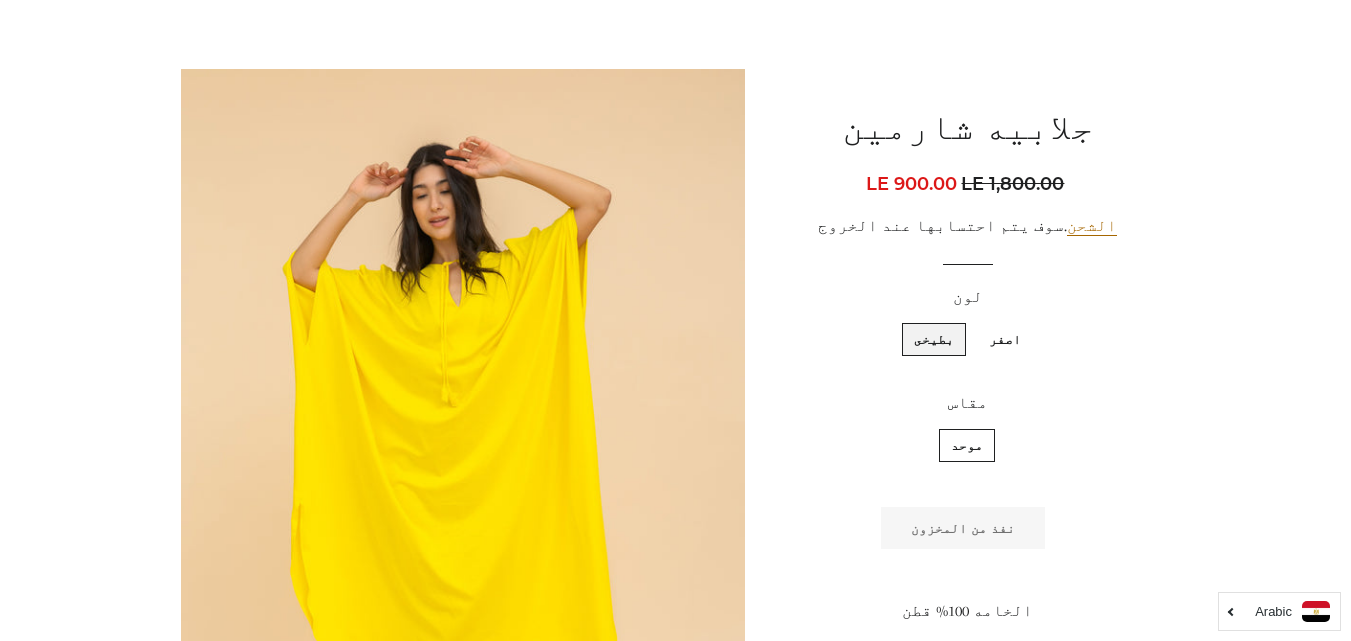 scroll, scrollTop: 994, scrollLeft: 0, axis: vertical 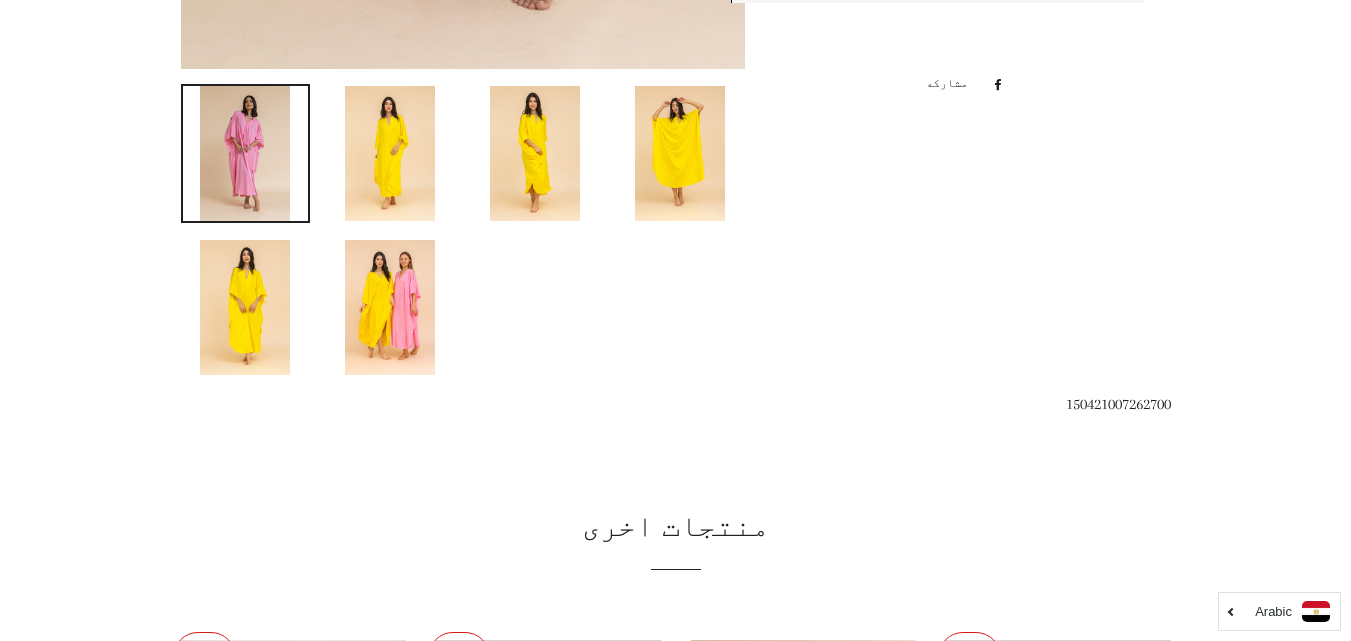 click on "اصفر" at bounding box center (1026, -528) 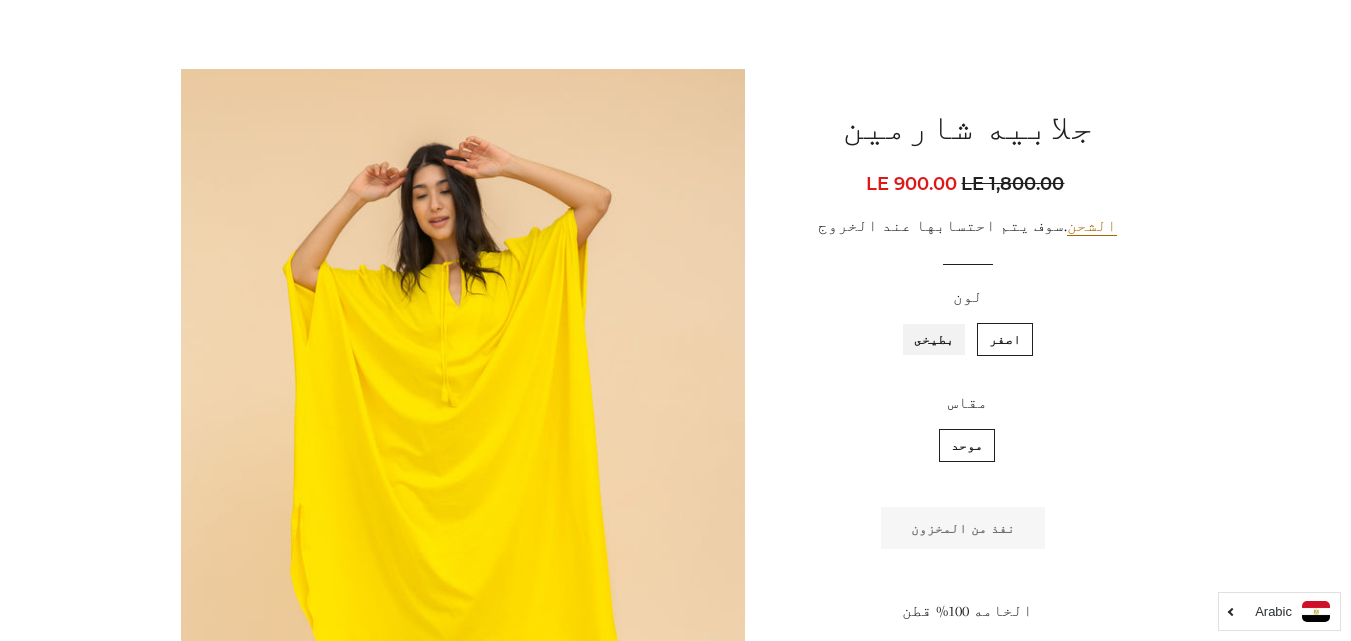 click on "بطيخى" at bounding box center [959, 320] 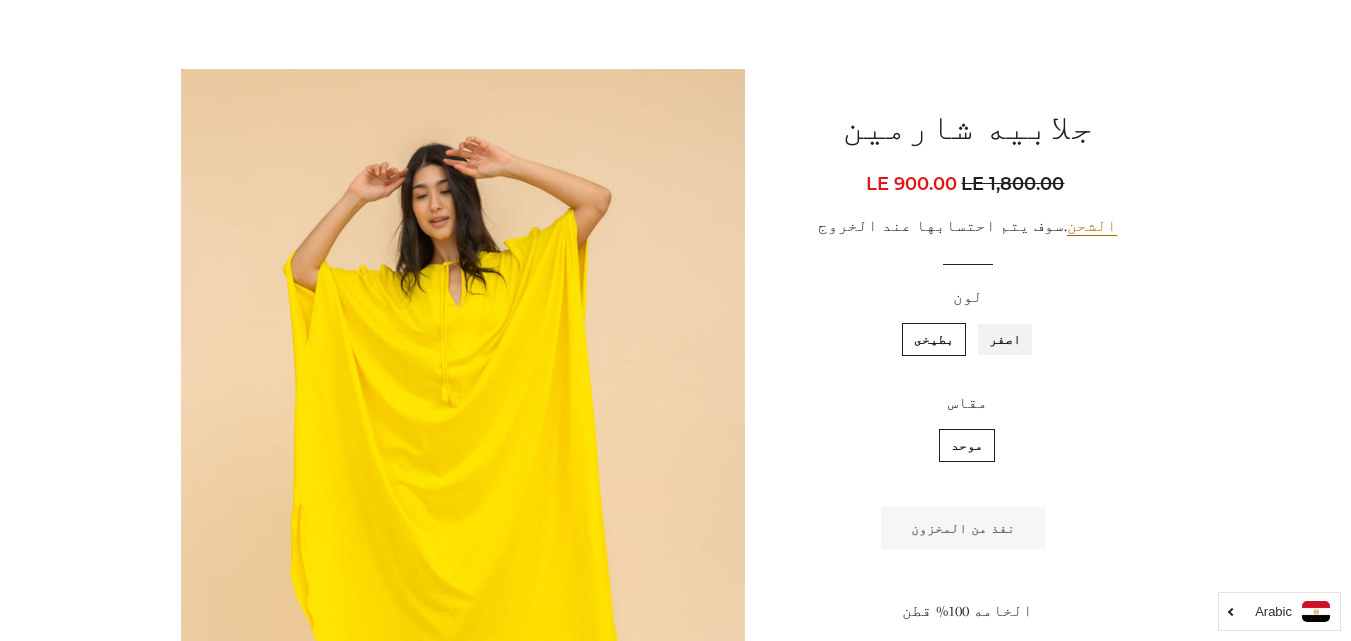 click on "اصفر" at bounding box center [1026, 320] 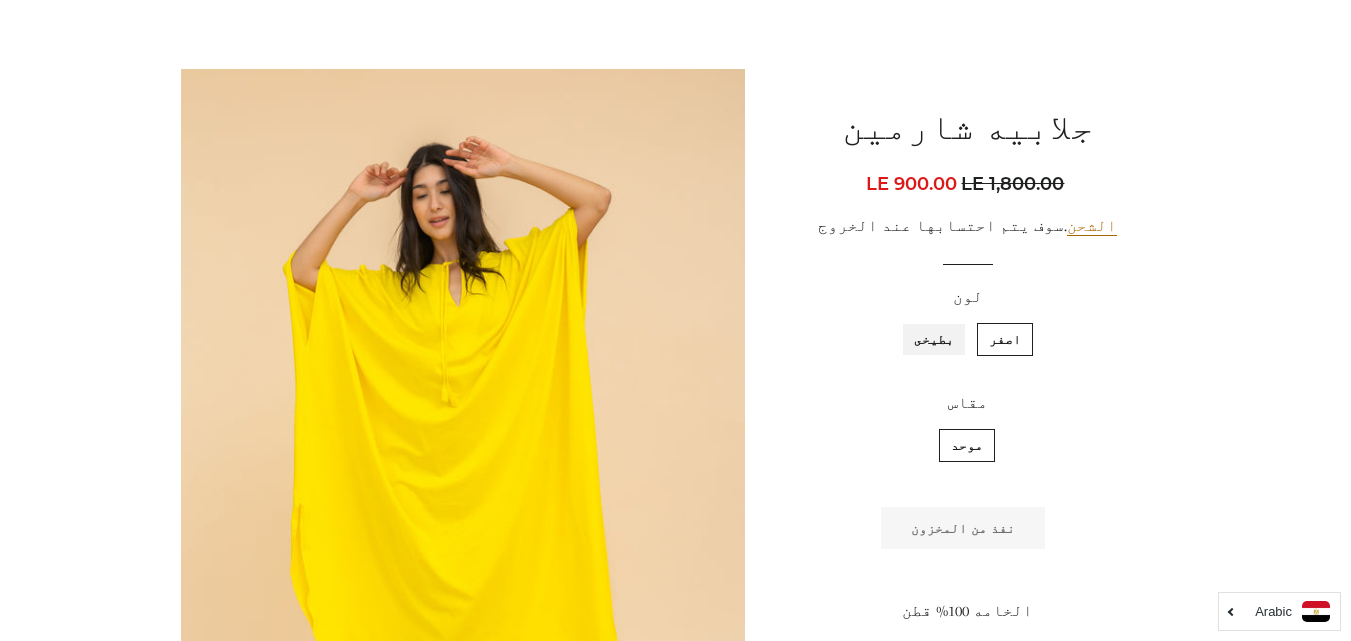 click on "بطيخى" at bounding box center [959, 320] 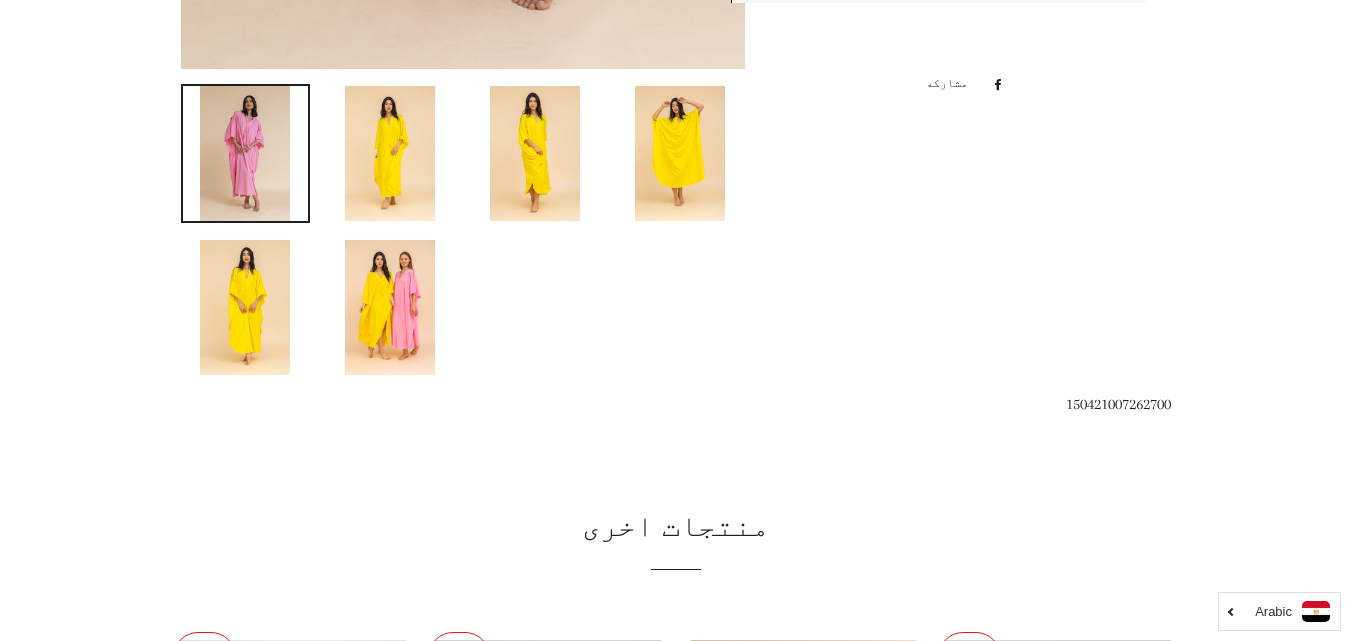 click on "اصفر" at bounding box center [1026, -528] 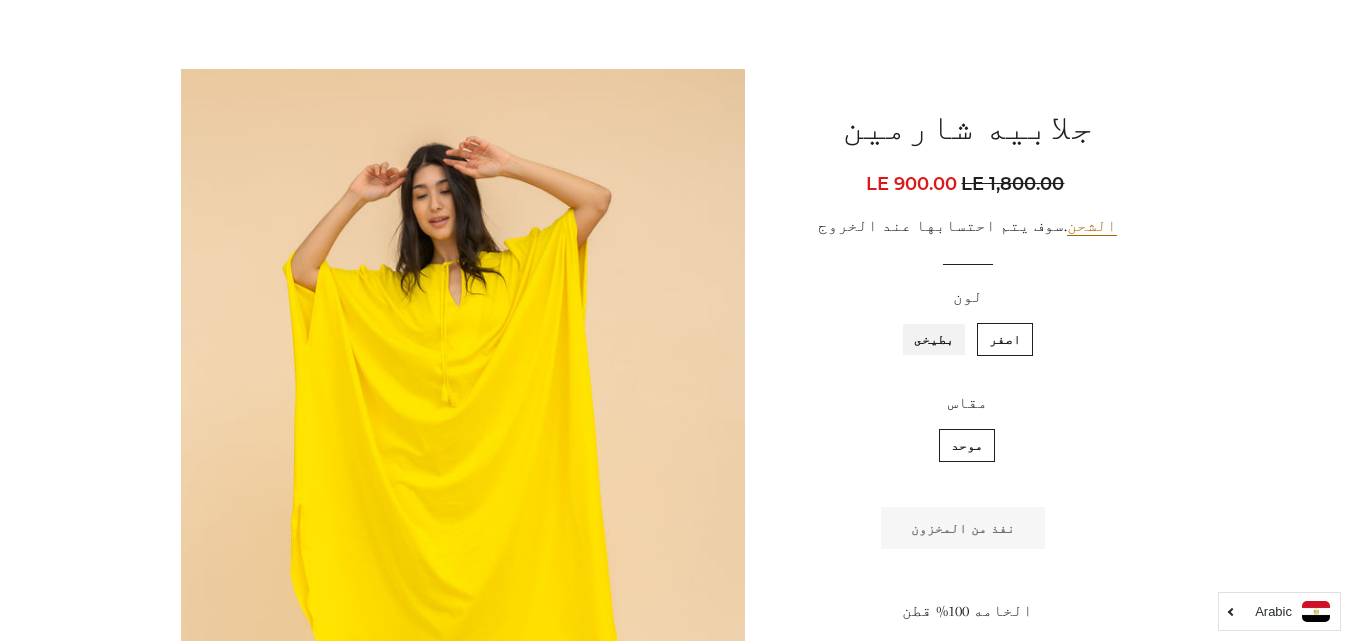 click on "بطيخى" at bounding box center [959, 320] 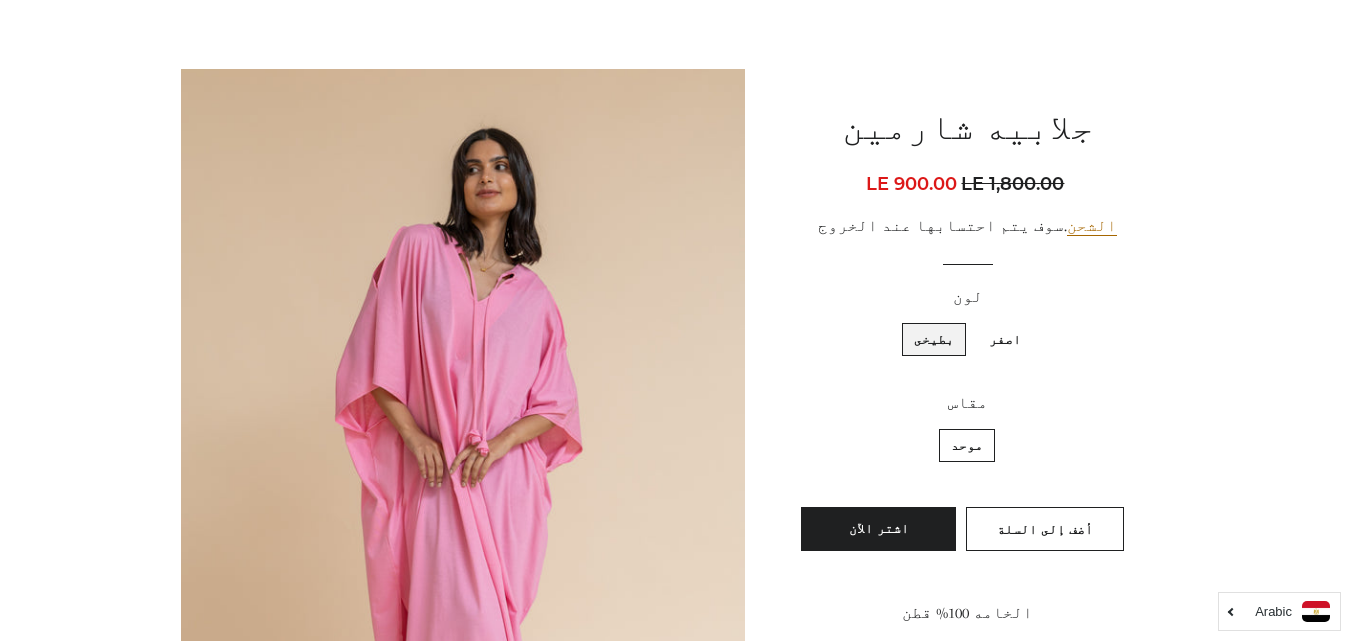 scroll, scrollTop: 994, scrollLeft: 0, axis: vertical 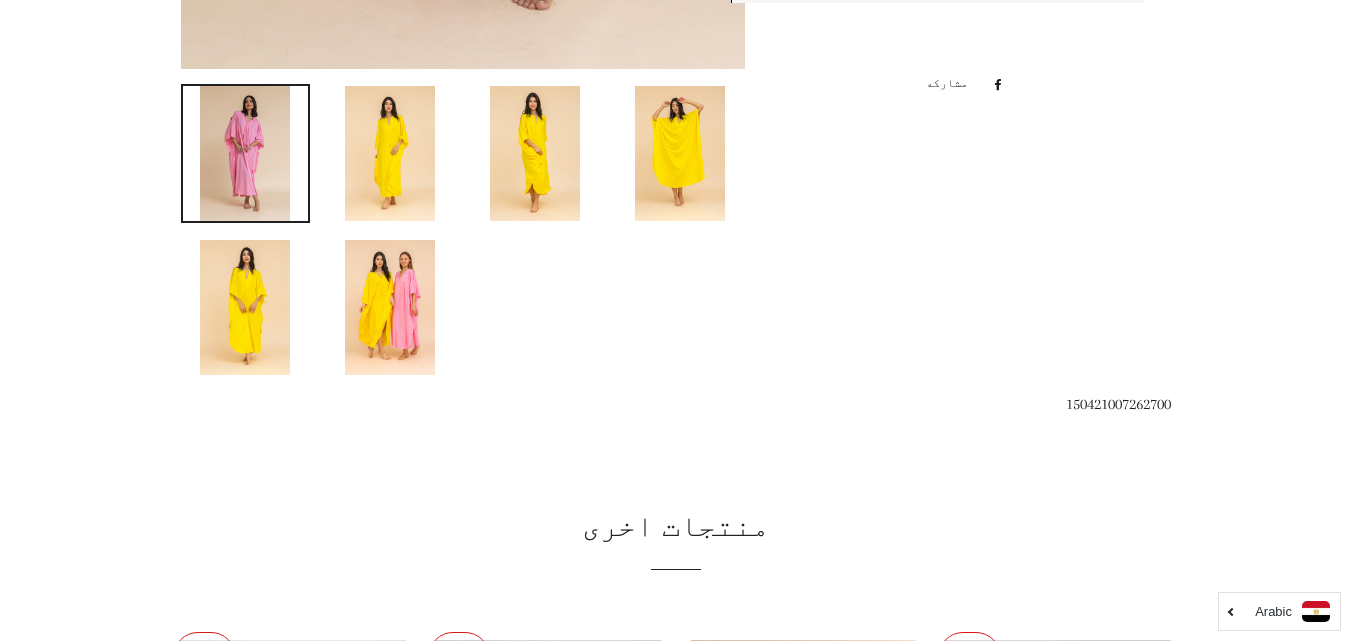 click on "اصفر" at bounding box center [1026, -528] 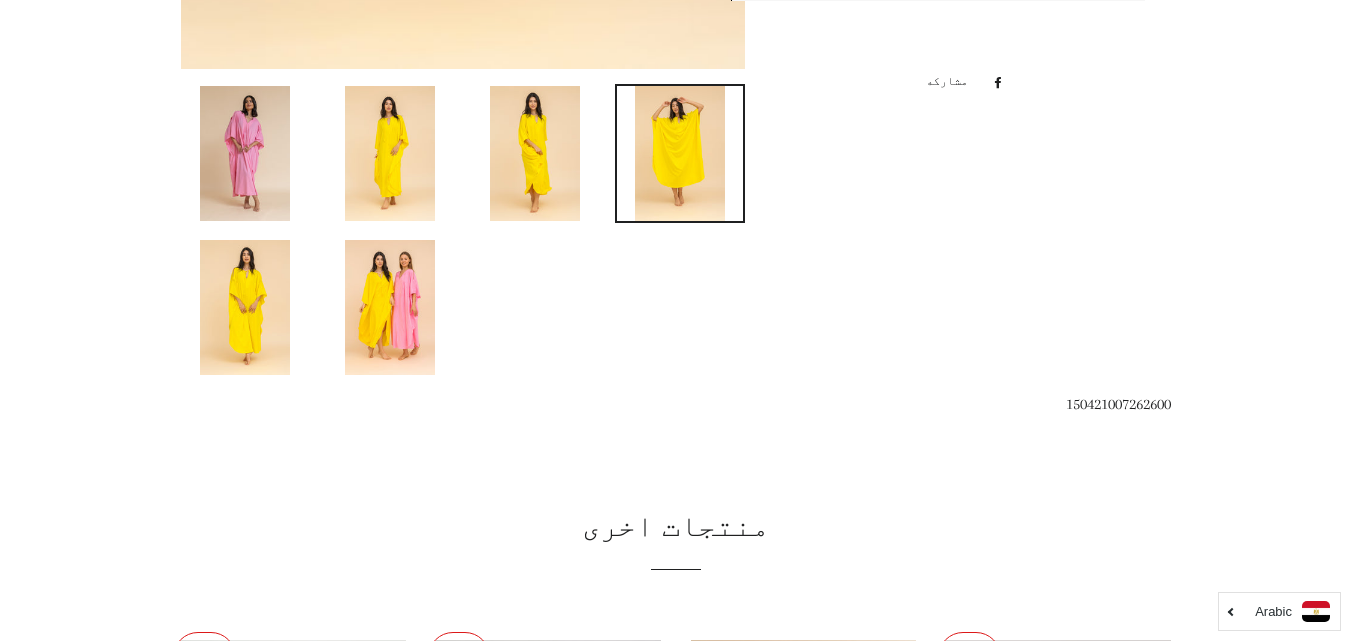 scroll, scrollTop: 146, scrollLeft: 0, axis: vertical 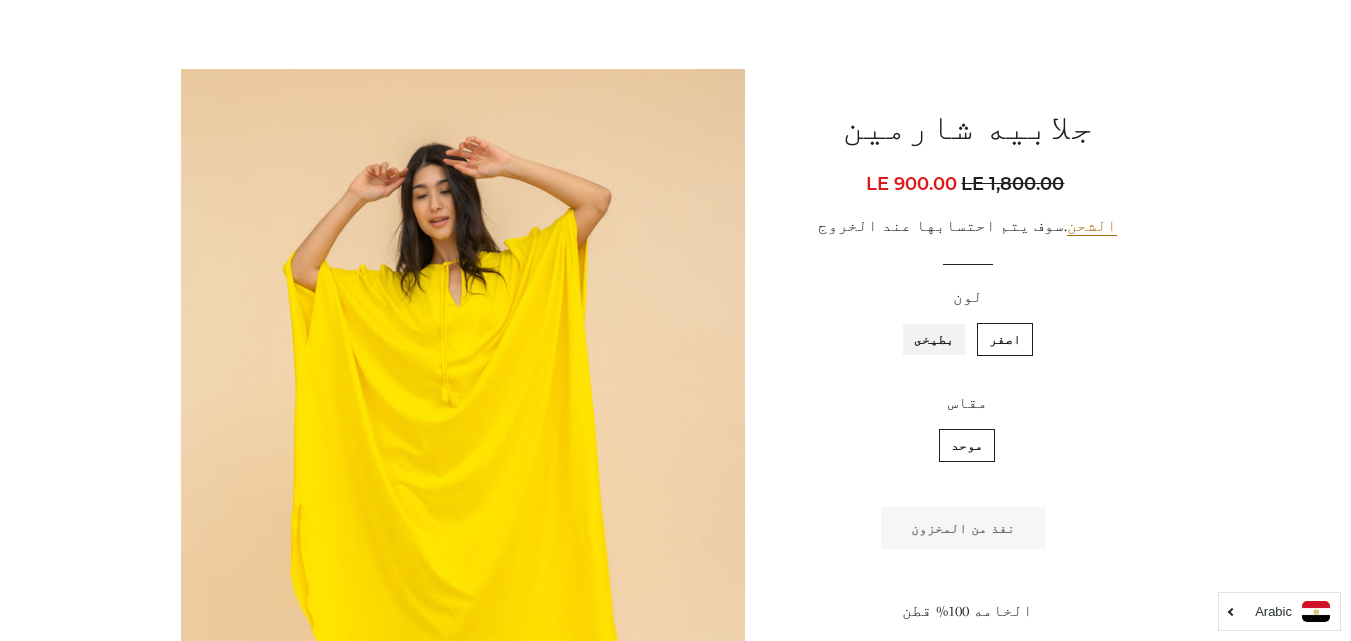 click on "بطيخى" at bounding box center [959, 320] 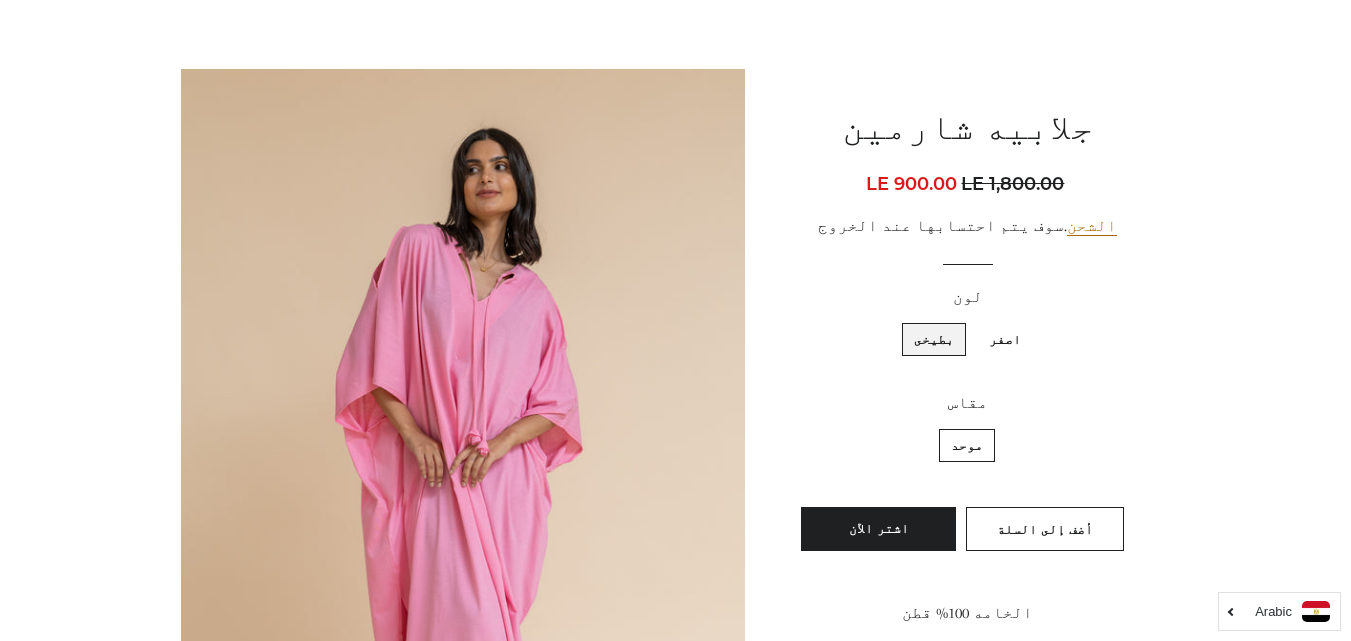 scroll, scrollTop: 994, scrollLeft: 0, axis: vertical 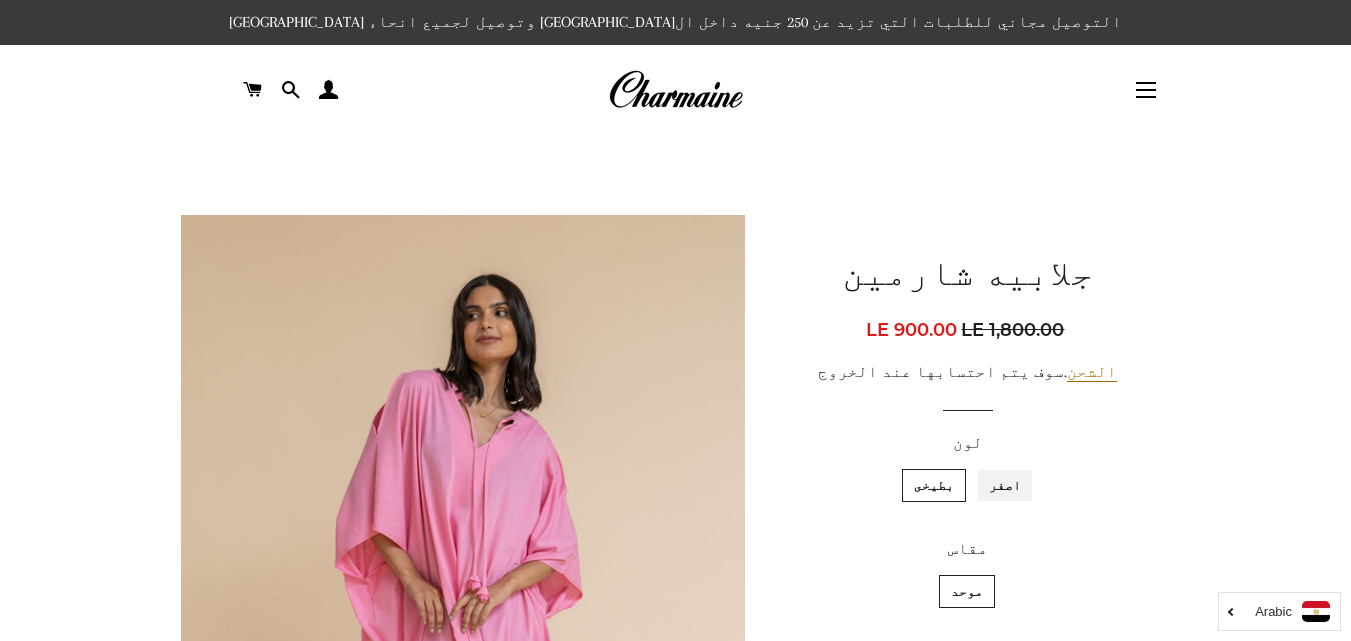 click on "اصفر" at bounding box center [1026, 466] 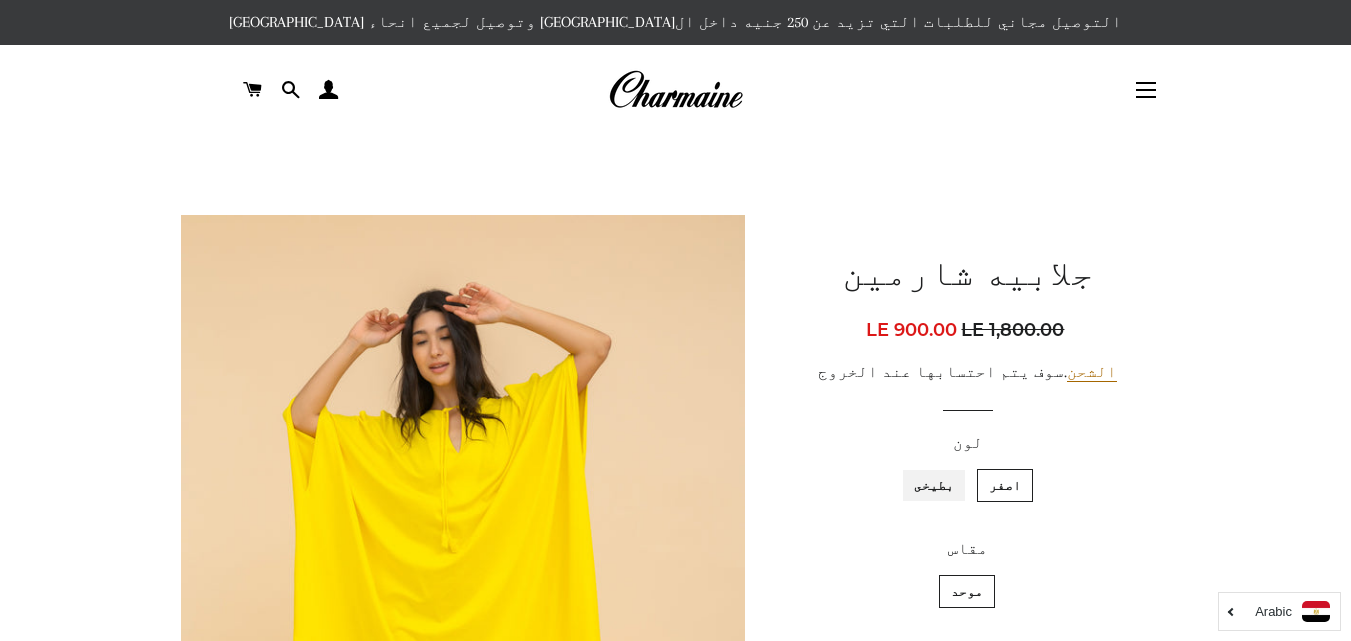 click on "بطيخى" at bounding box center (959, 466) 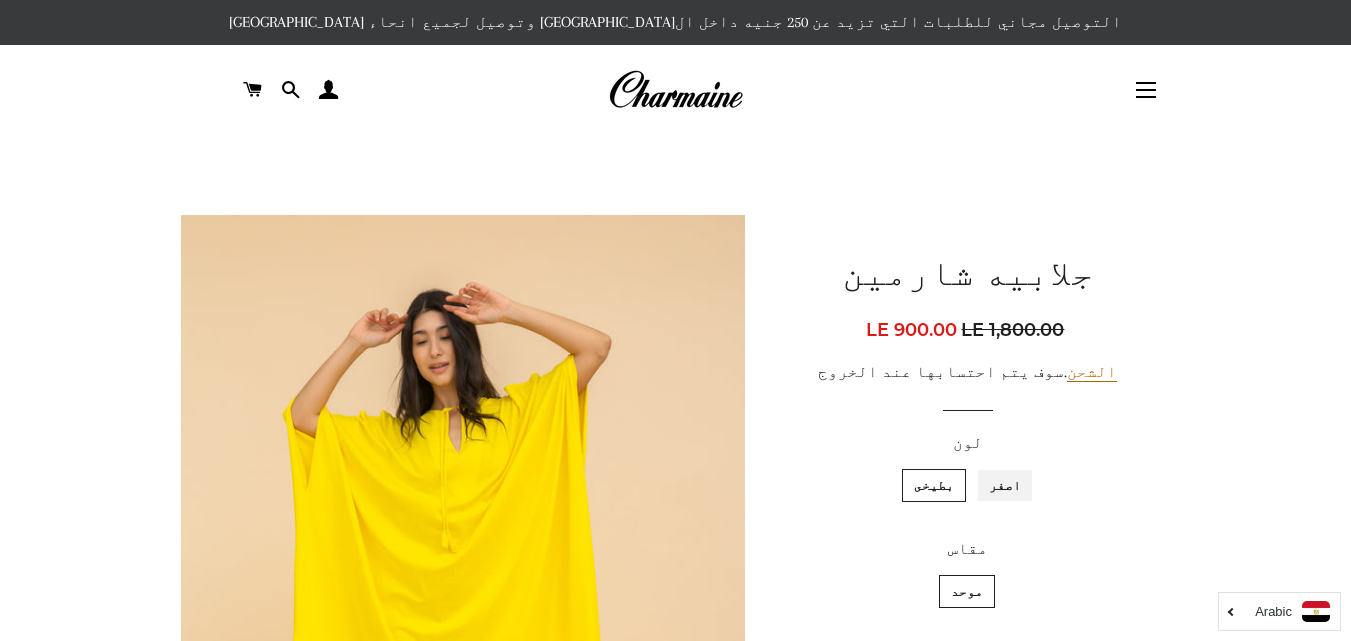 click on "اصفر" at bounding box center (1026, 466) 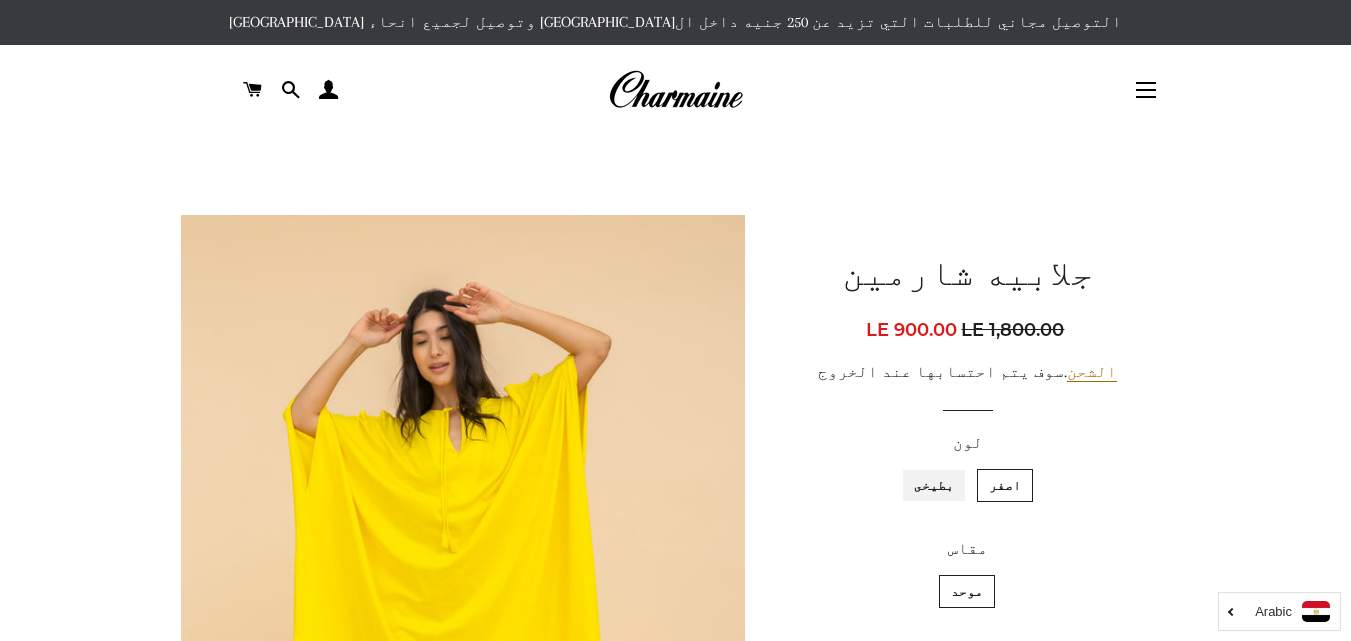 click on "بطيخى" at bounding box center [959, 466] 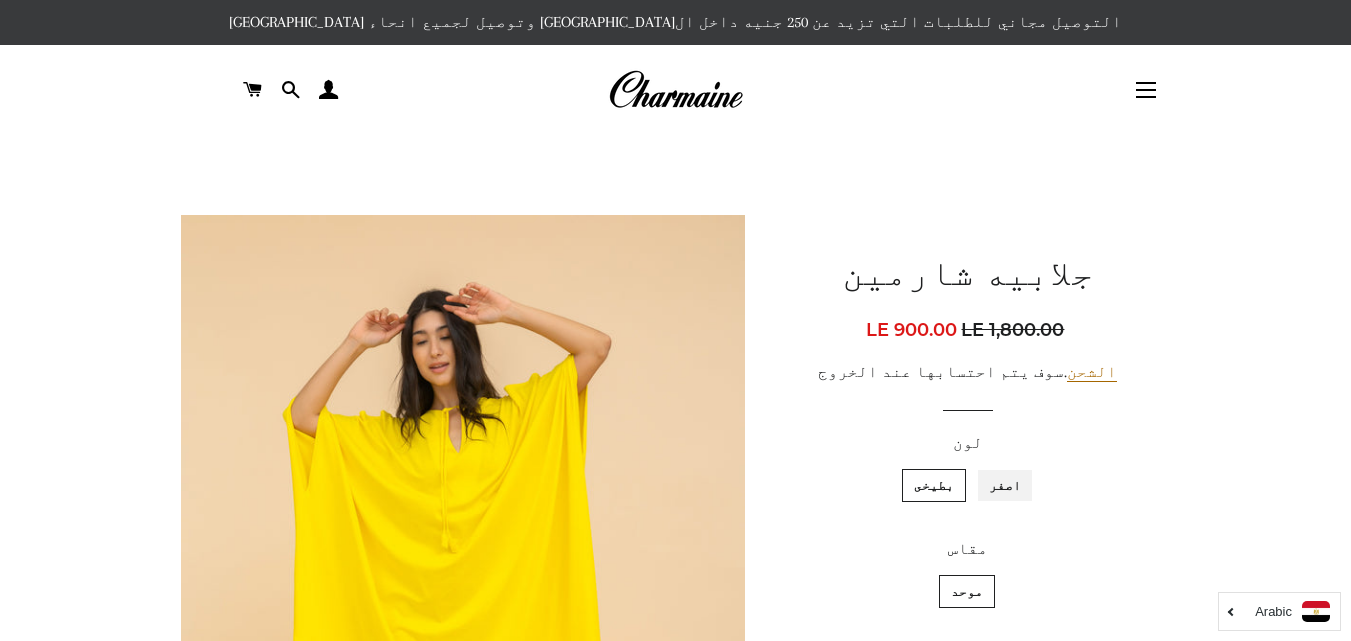 click on "اصفر" at bounding box center [1026, 466] 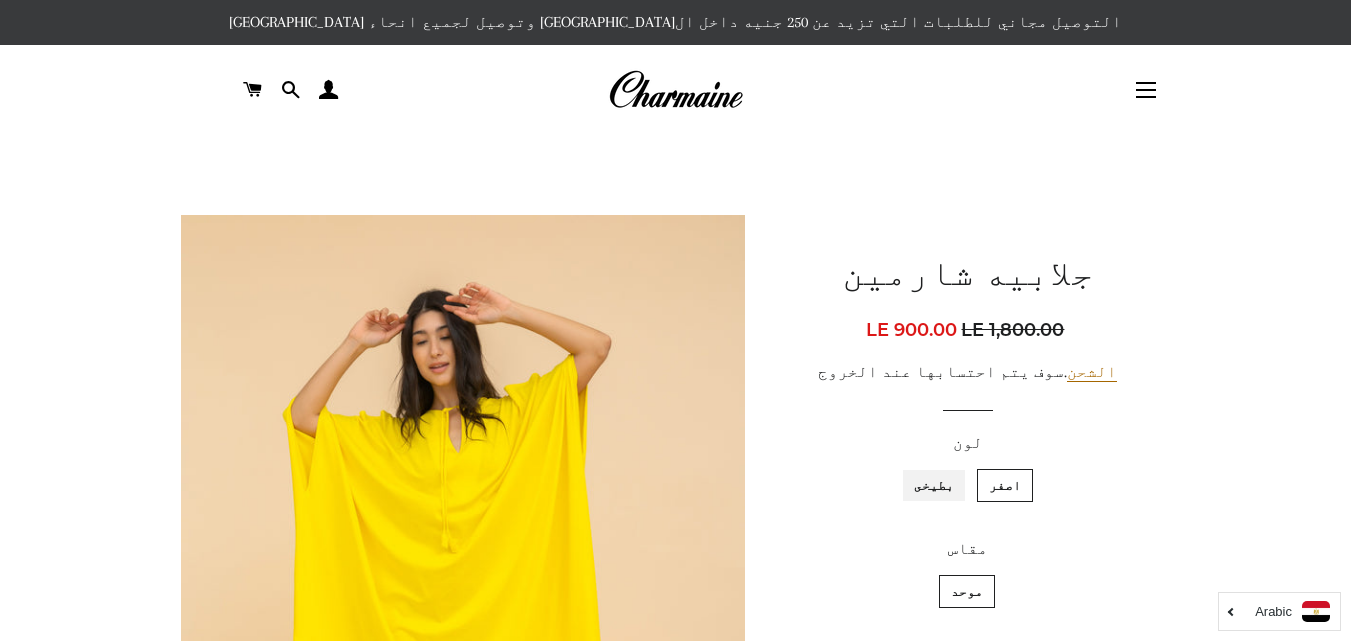 click on "بطيخى" at bounding box center [959, 466] 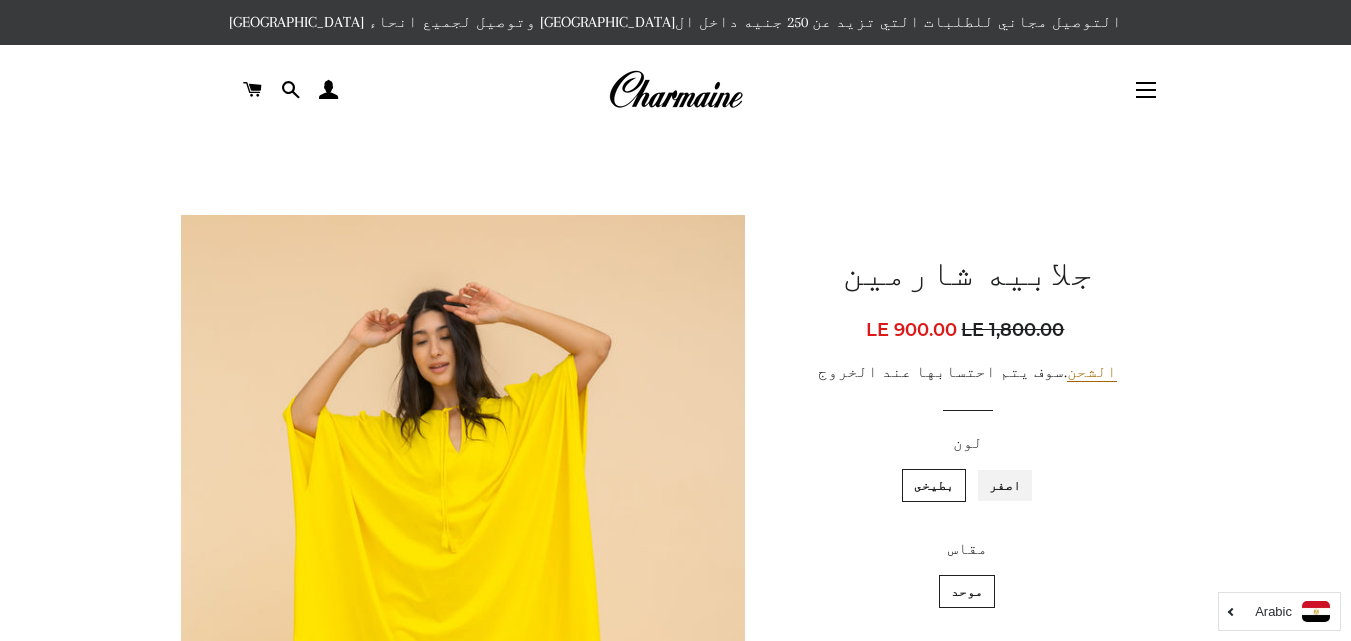 click on "اصفر" at bounding box center [1026, 466] 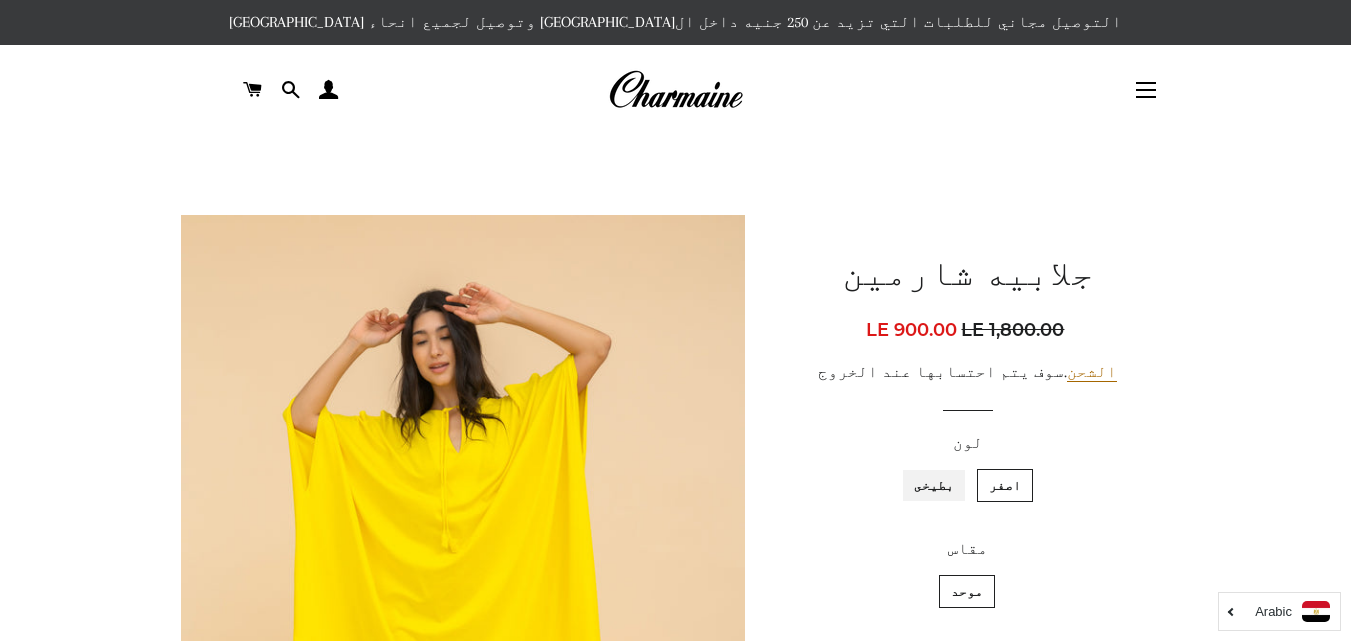 click on "بطيخى" at bounding box center [959, 466] 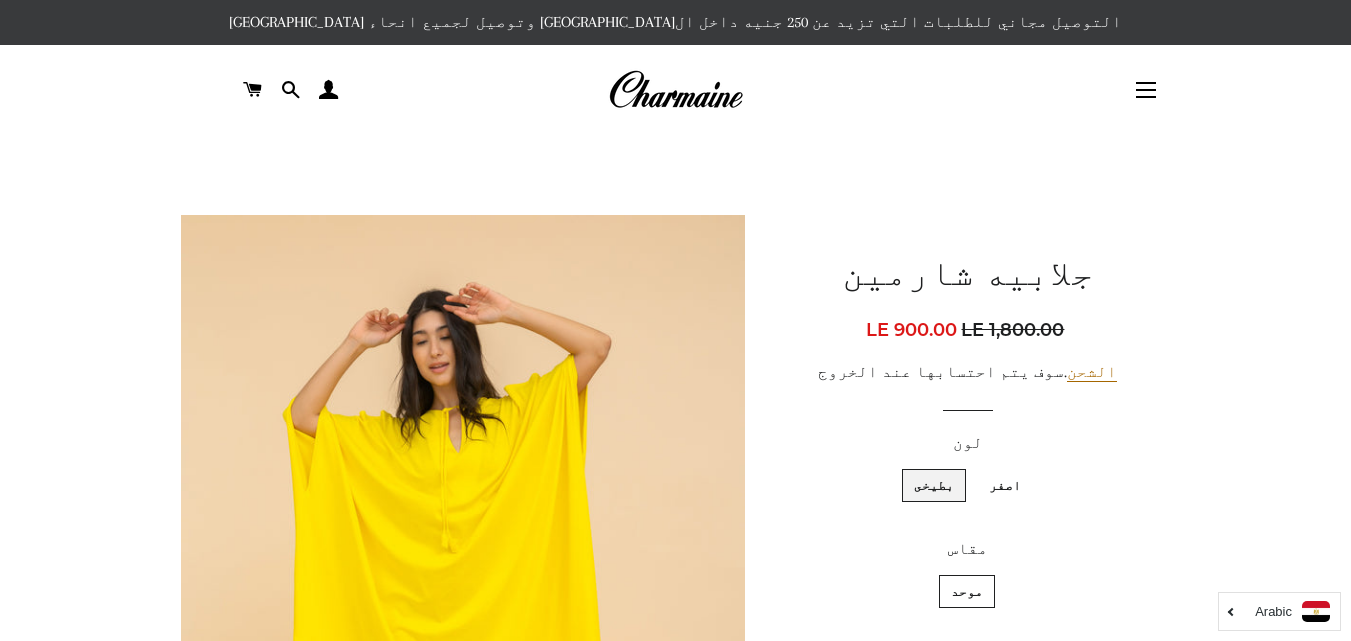 radio on "false" 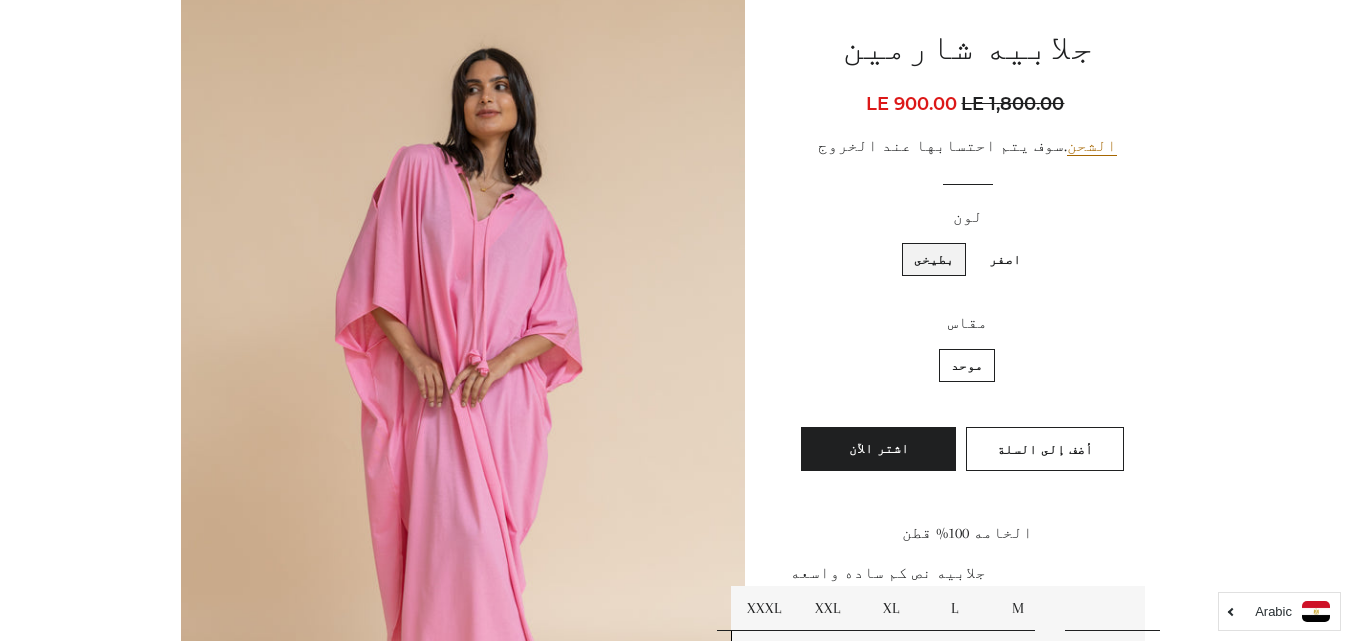 scroll, scrollTop: 321, scrollLeft: 0, axis: vertical 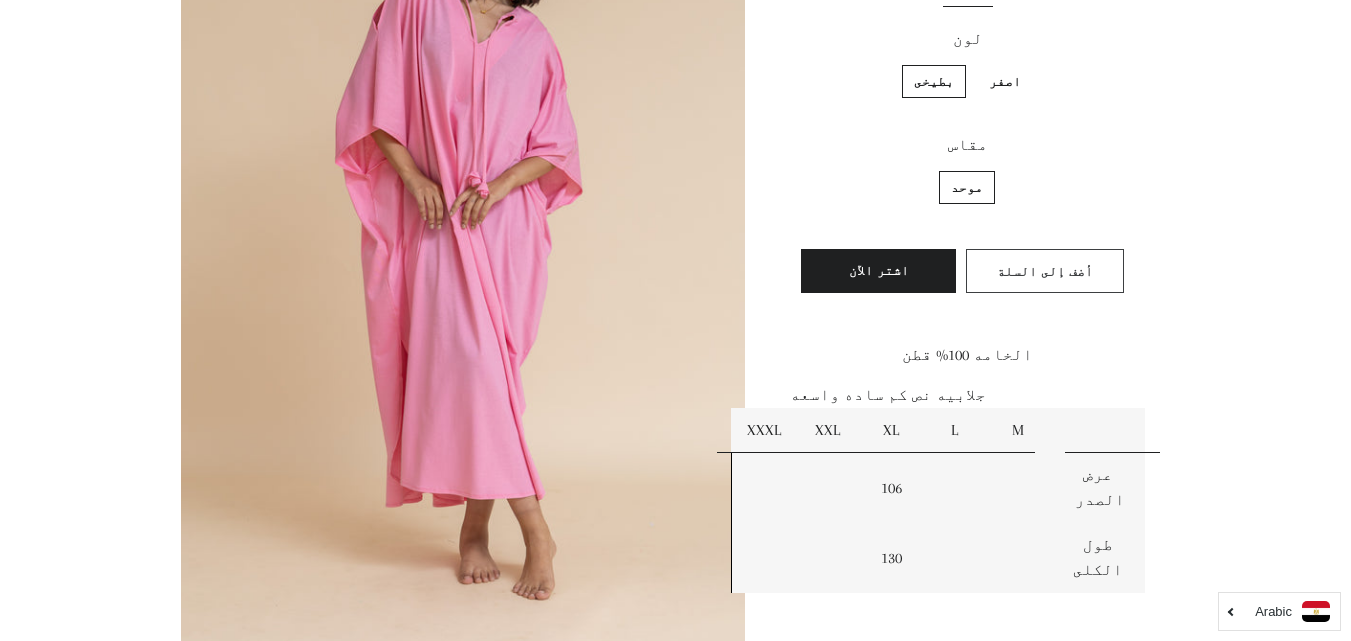 click on "أضف إلى السلة" at bounding box center [1045, 271] 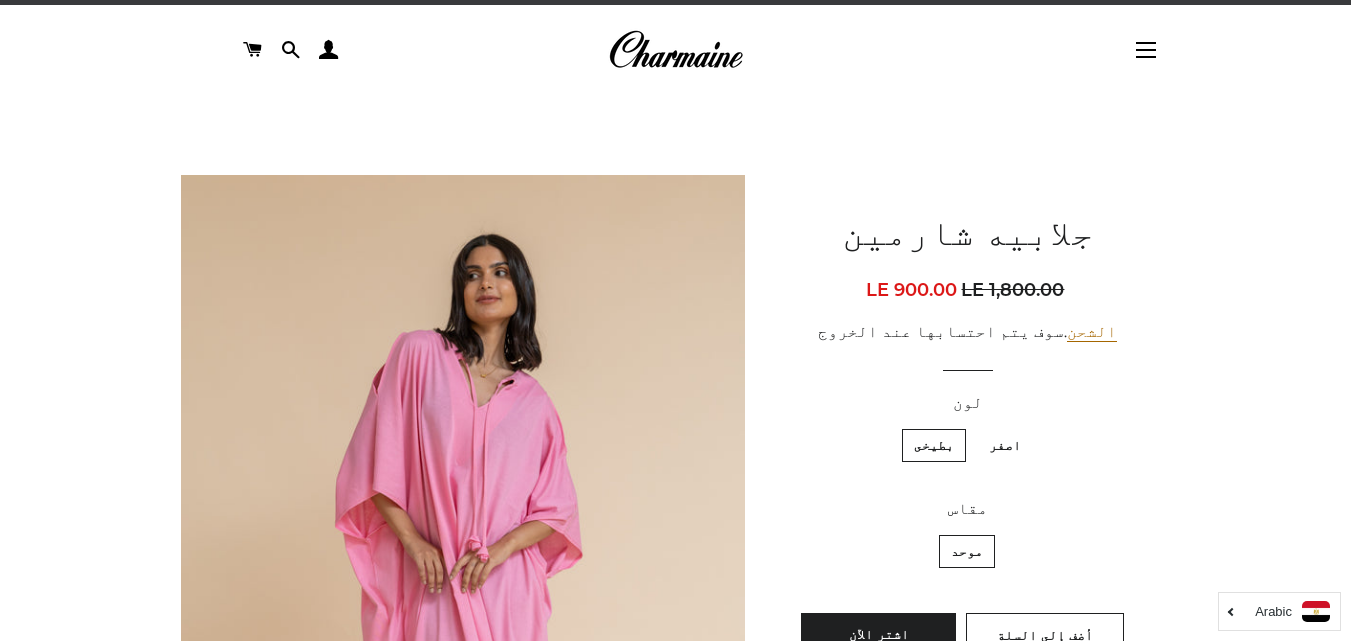 scroll, scrollTop: 0, scrollLeft: 0, axis: both 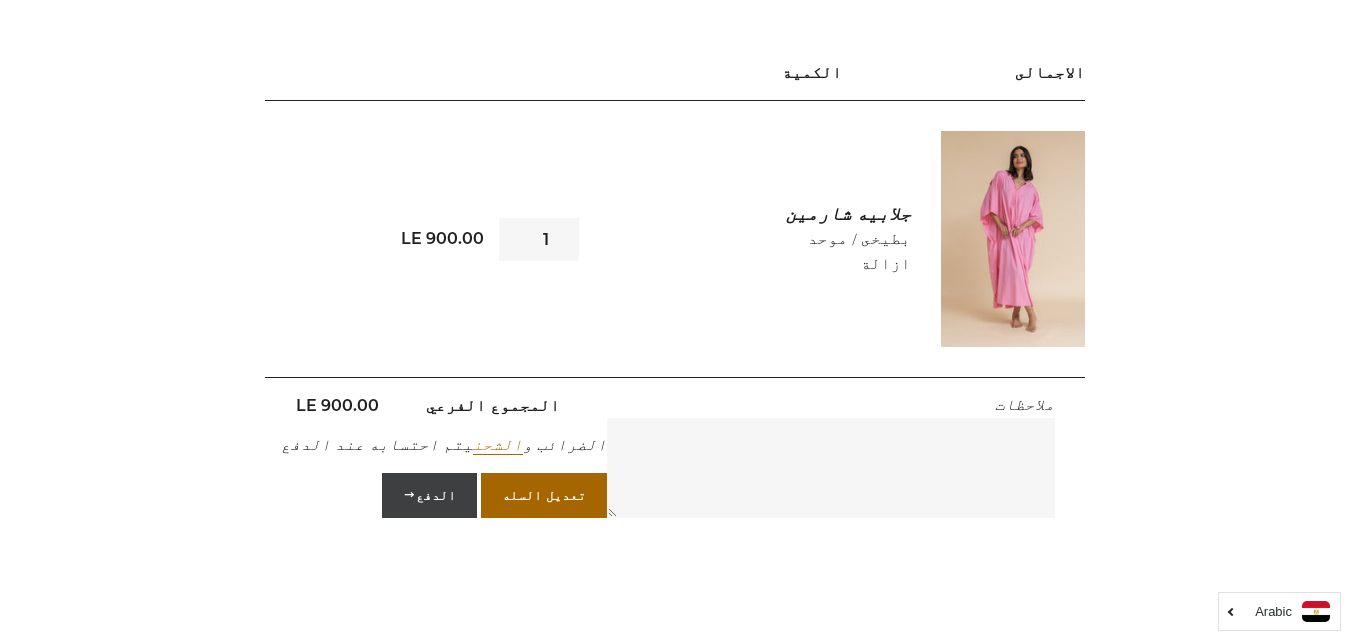 click on "الدفع" at bounding box center [429, 495] 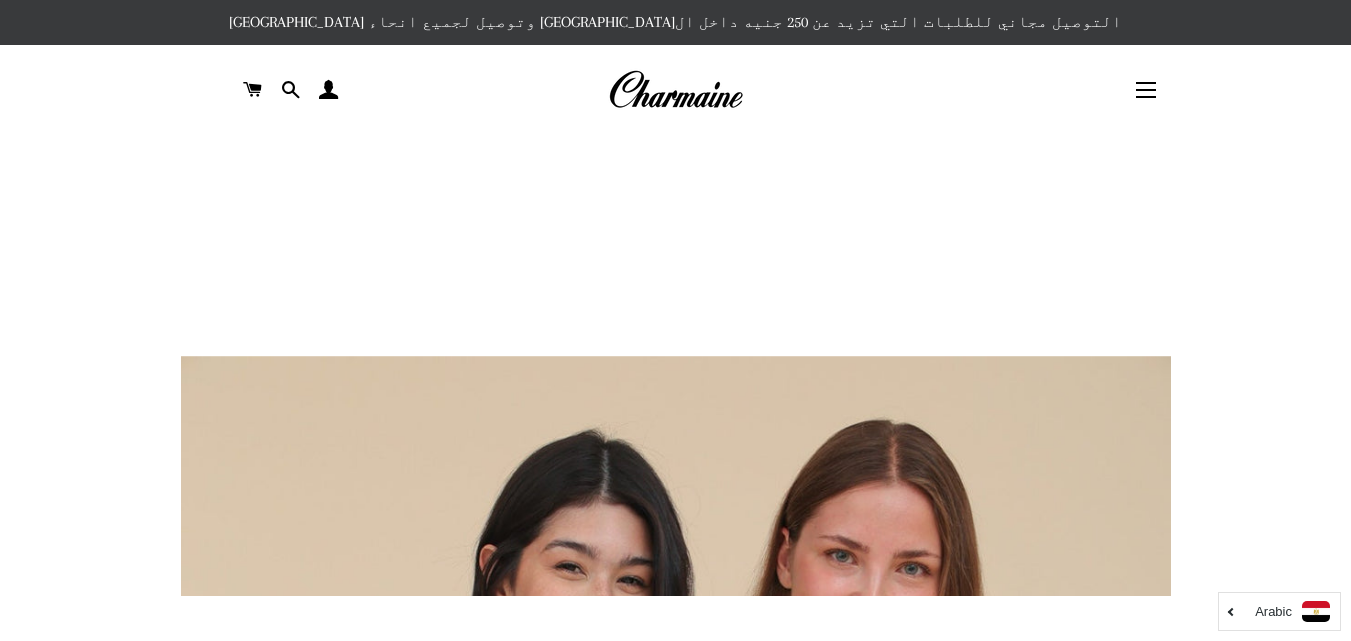 scroll, scrollTop: 928, scrollLeft: 0, axis: vertical 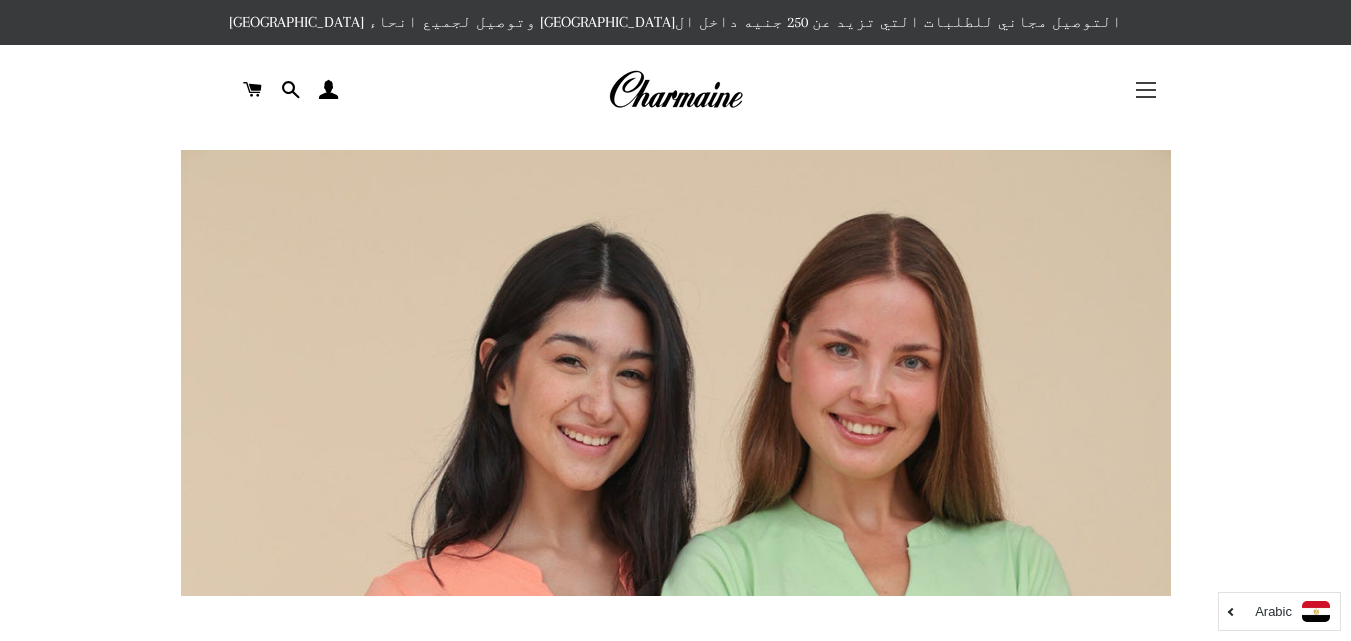 click on "التنقل في الموقع" at bounding box center [1146, 90] 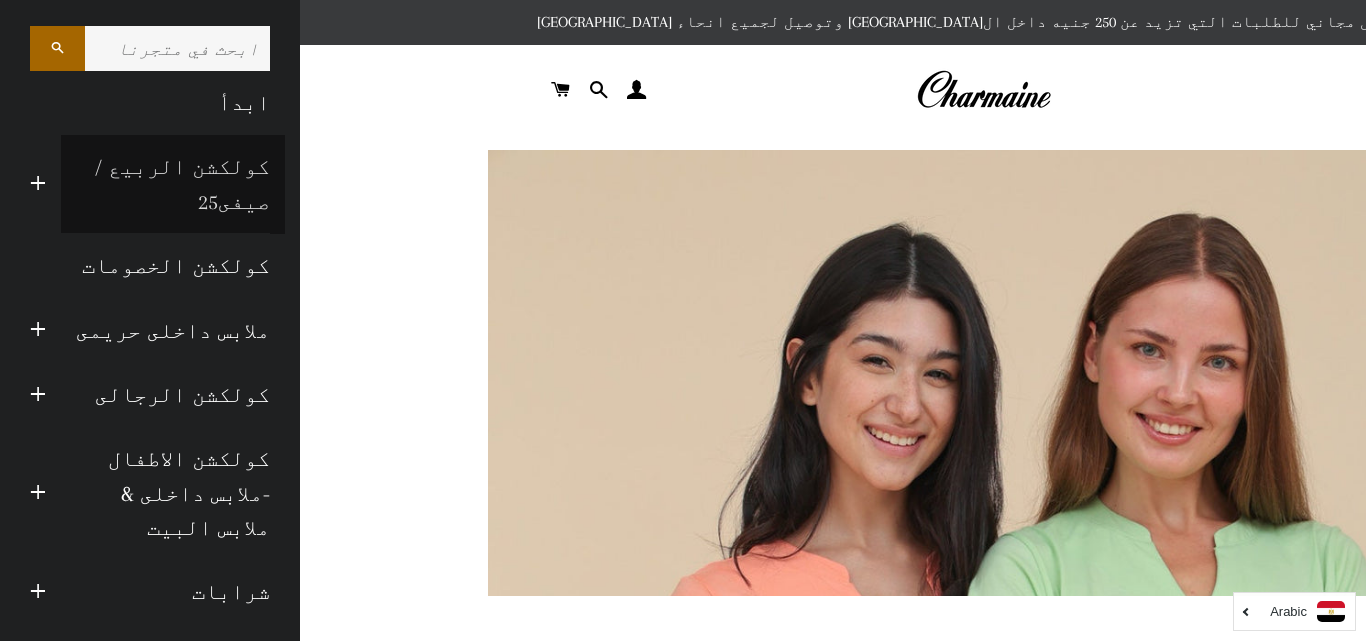 click on "كولكشن الربيع / صيفى25" at bounding box center (173, 184) 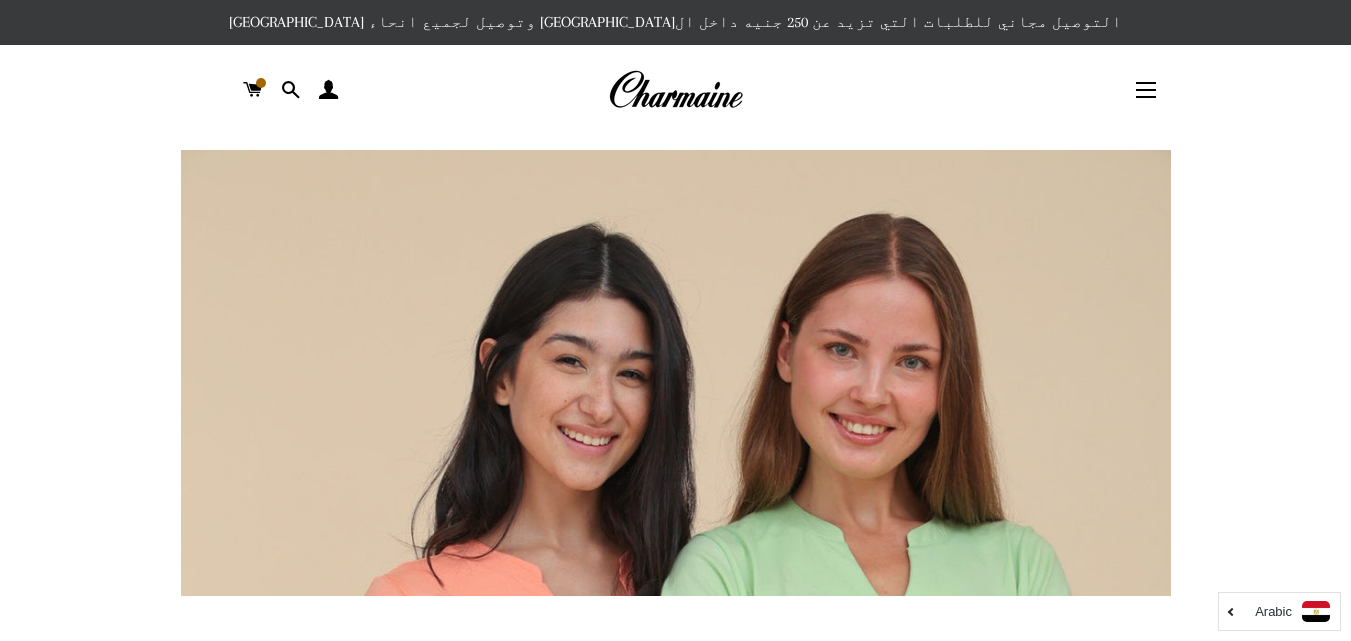 scroll, scrollTop: 20, scrollLeft: 0, axis: vertical 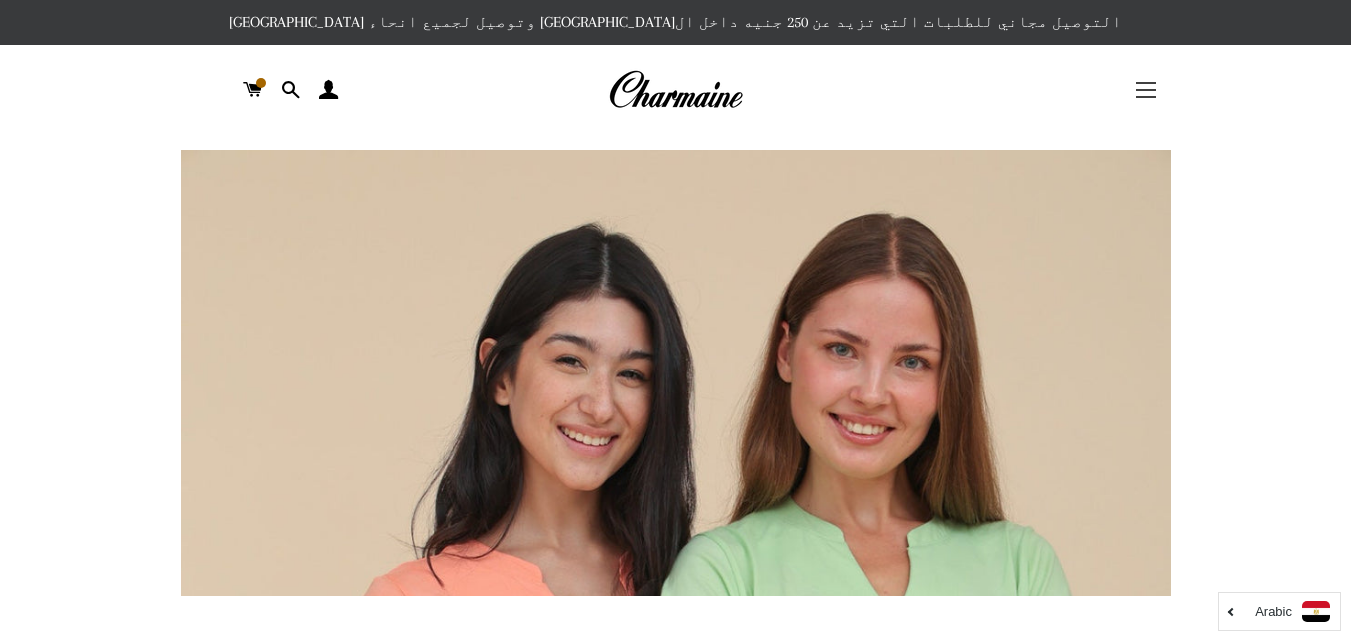 click at bounding box center (1146, 97) 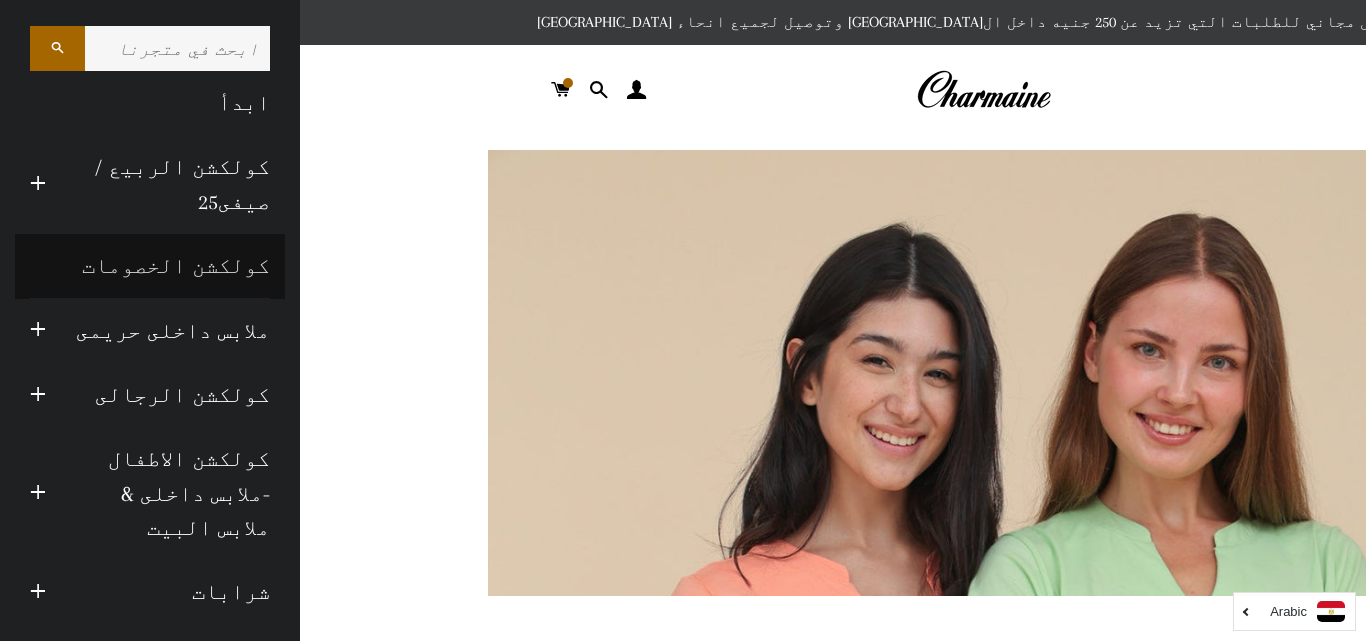click on "كولكشن الخصومات" at bounding box center [150, 266] 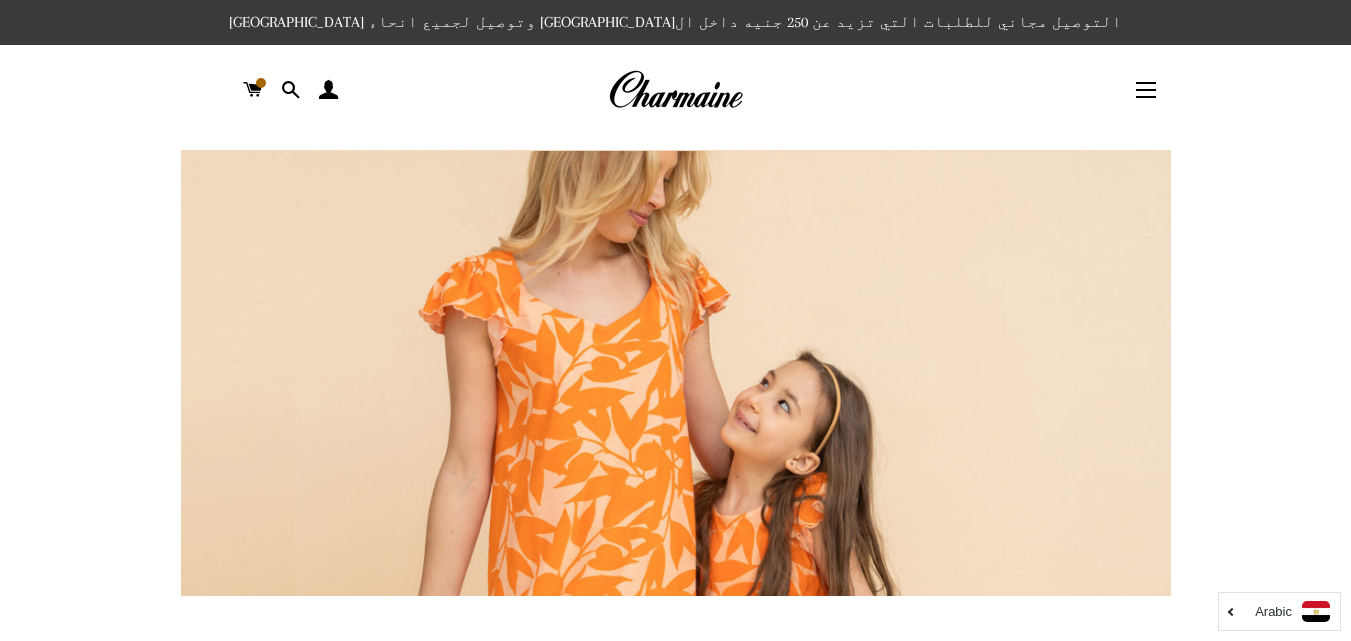 scroll, scrollTop: 0, scrollLeft: 0, axis: both 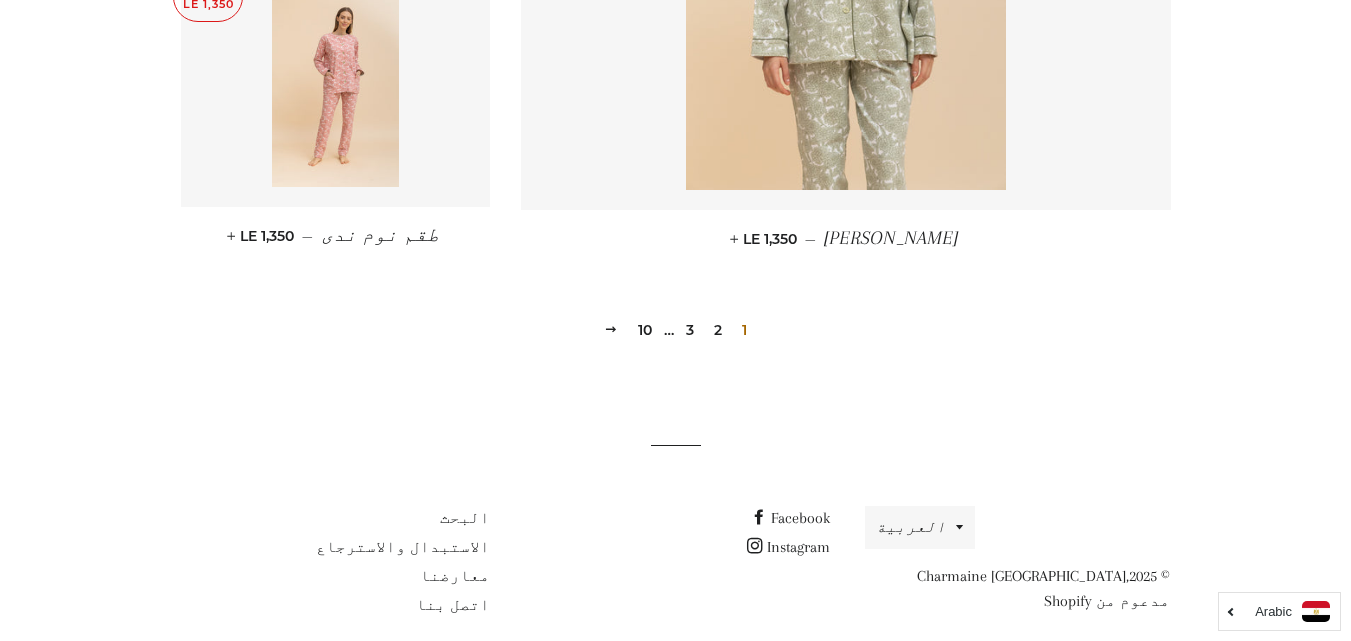 click on "10" at bounding box center (645, 330) 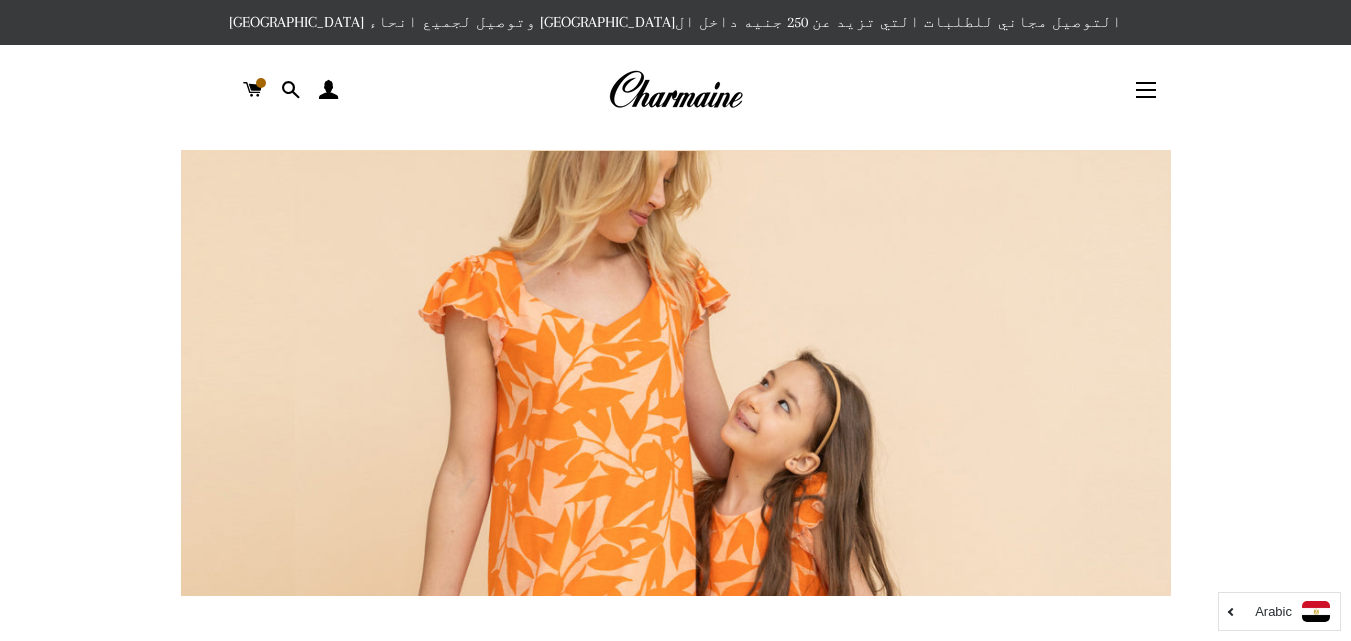 scroll, scrollTop: 37, scrollLeft: 0, axis: vertical 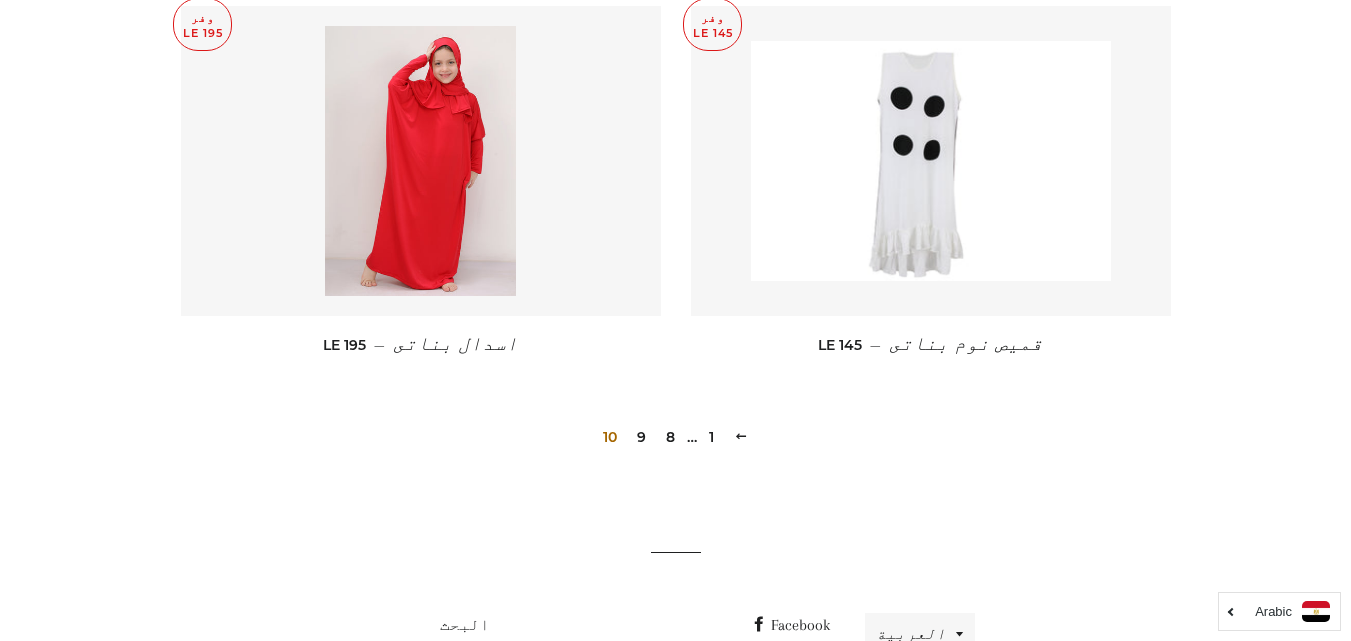 click on "9" at bounding box center [641, 437] 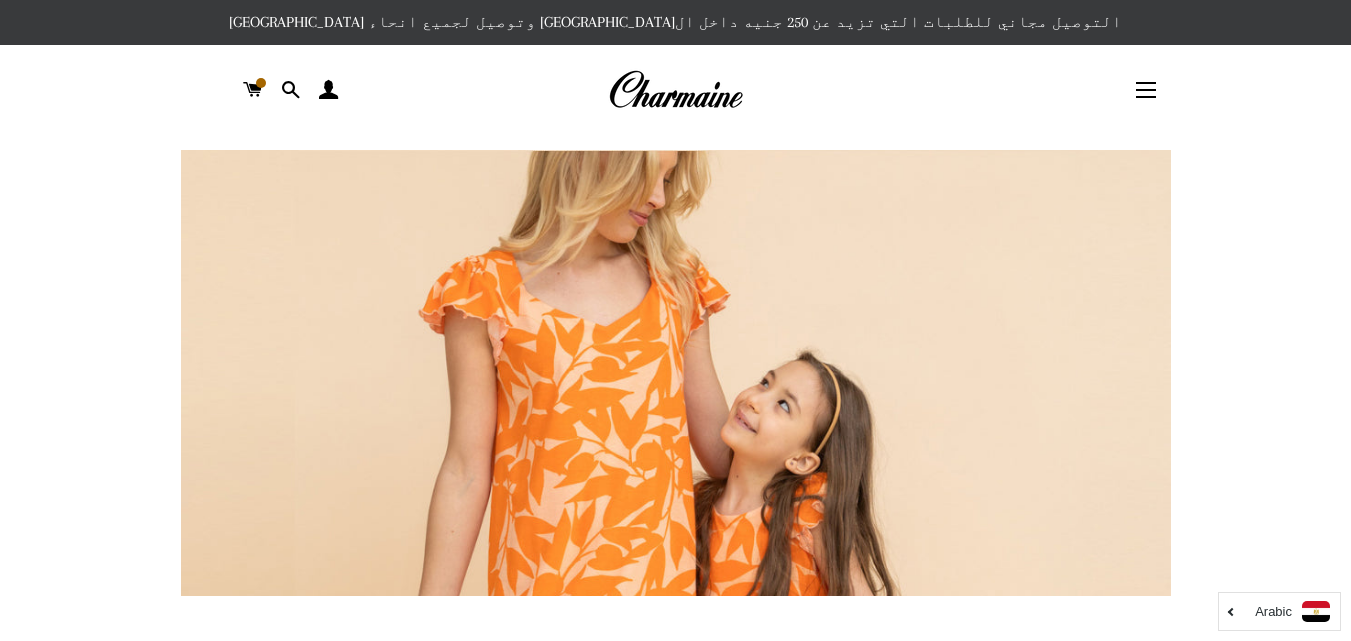 scroll, scrollTop: 0, scrollLeft: 0, axis: both 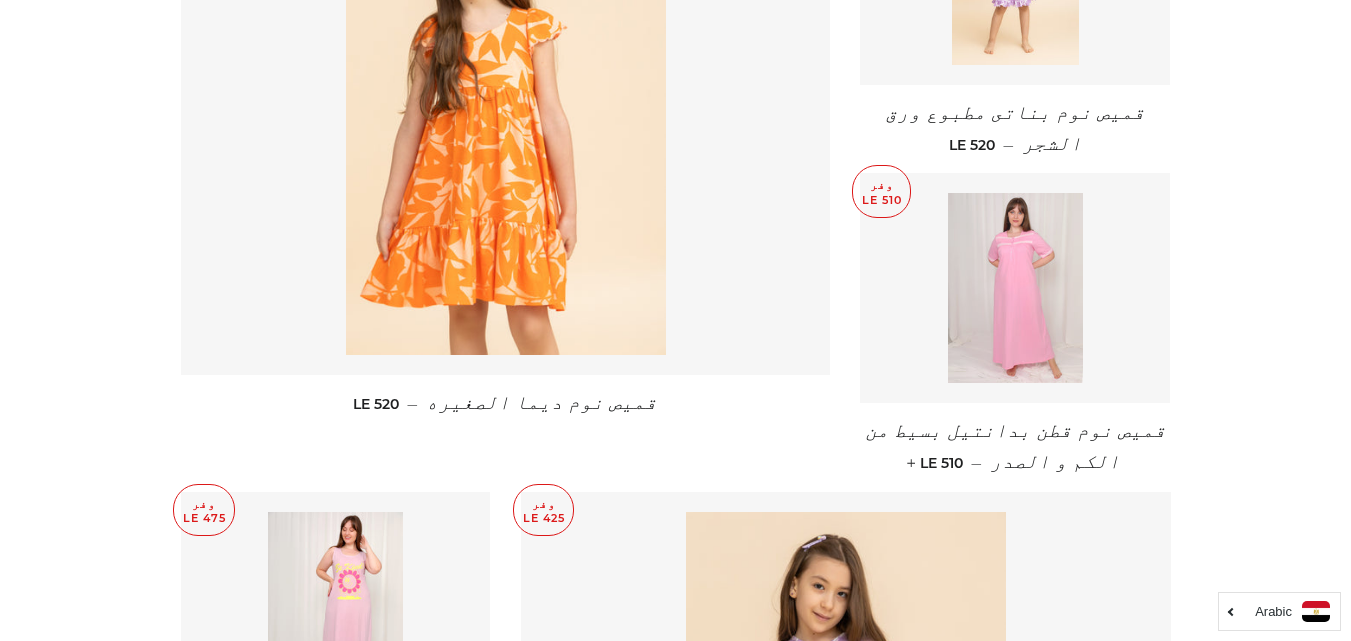 click at bounding box center (1015, 288) 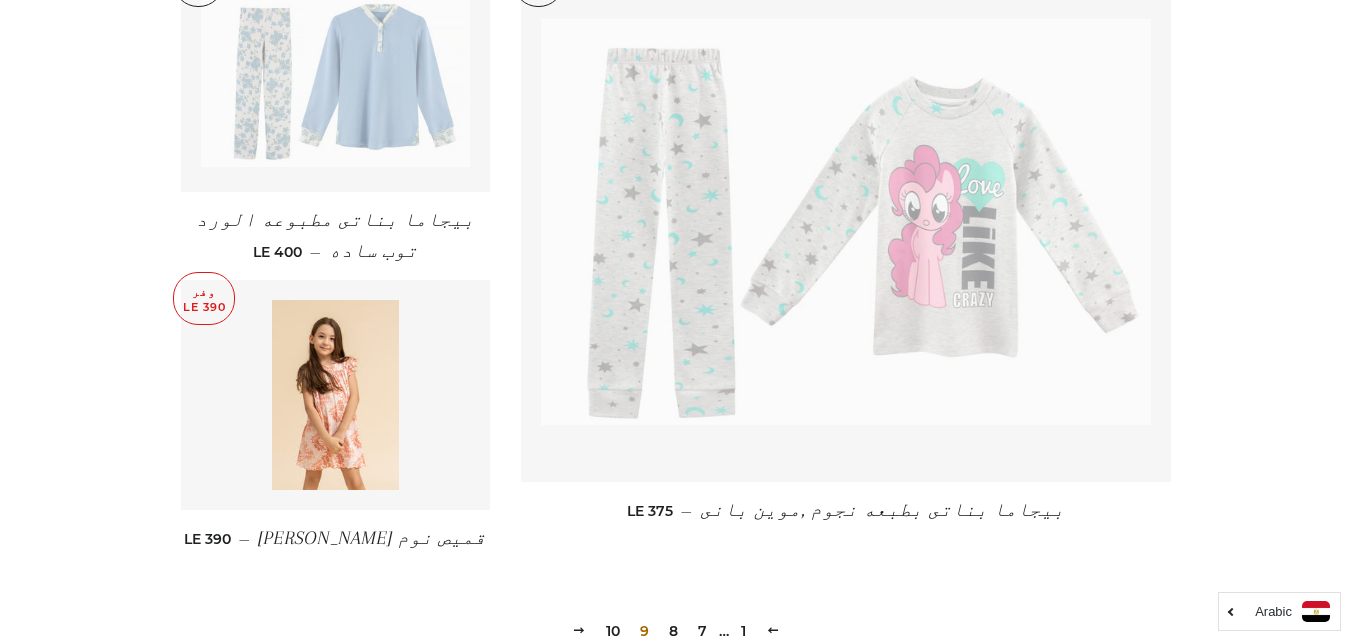 scroll, scrollTop: 2800, scrollLeft: 0, axis: vertical 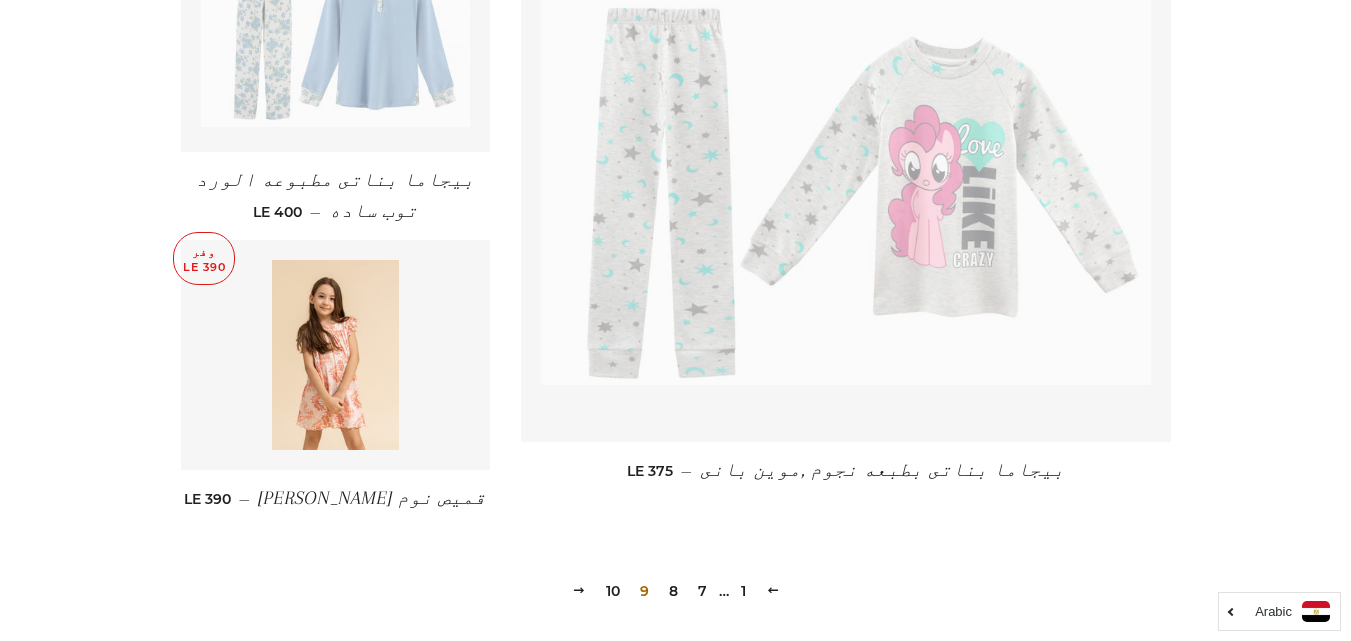click on "8" at bounding box center [673, 591] 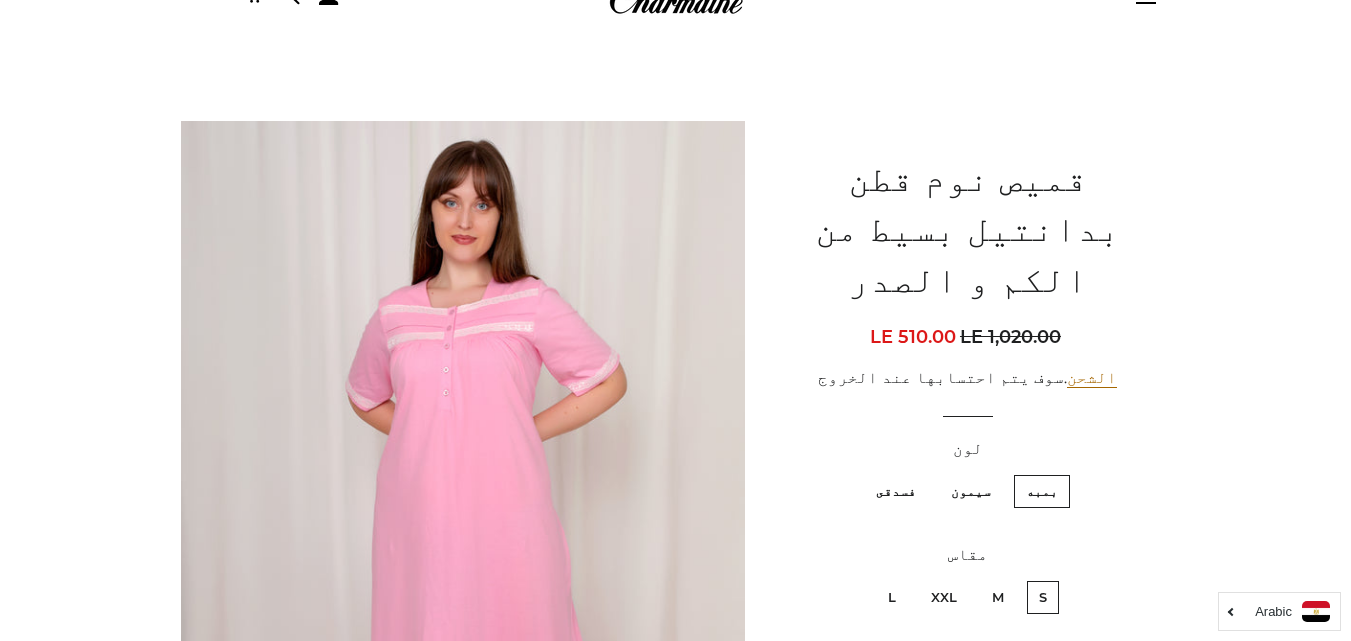 scroll, scrollTop: 400, scrollLeft: 0, axis: vertical 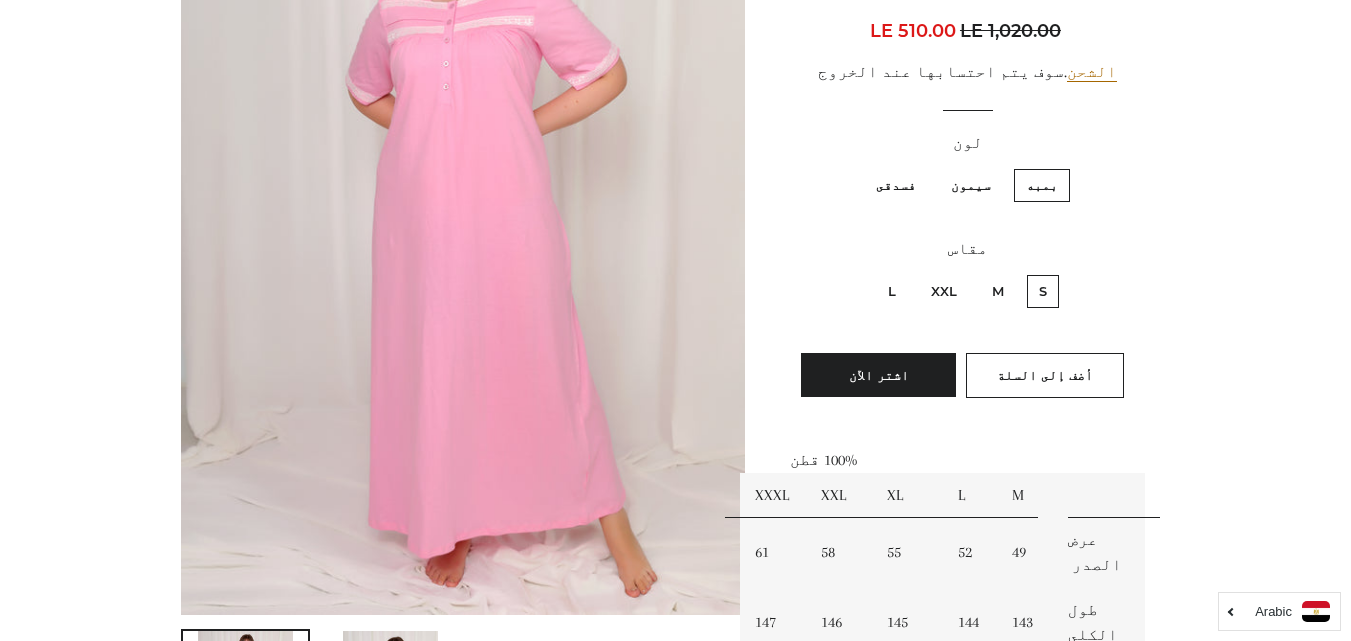click on "XXL" at bounding box center (944, 291) 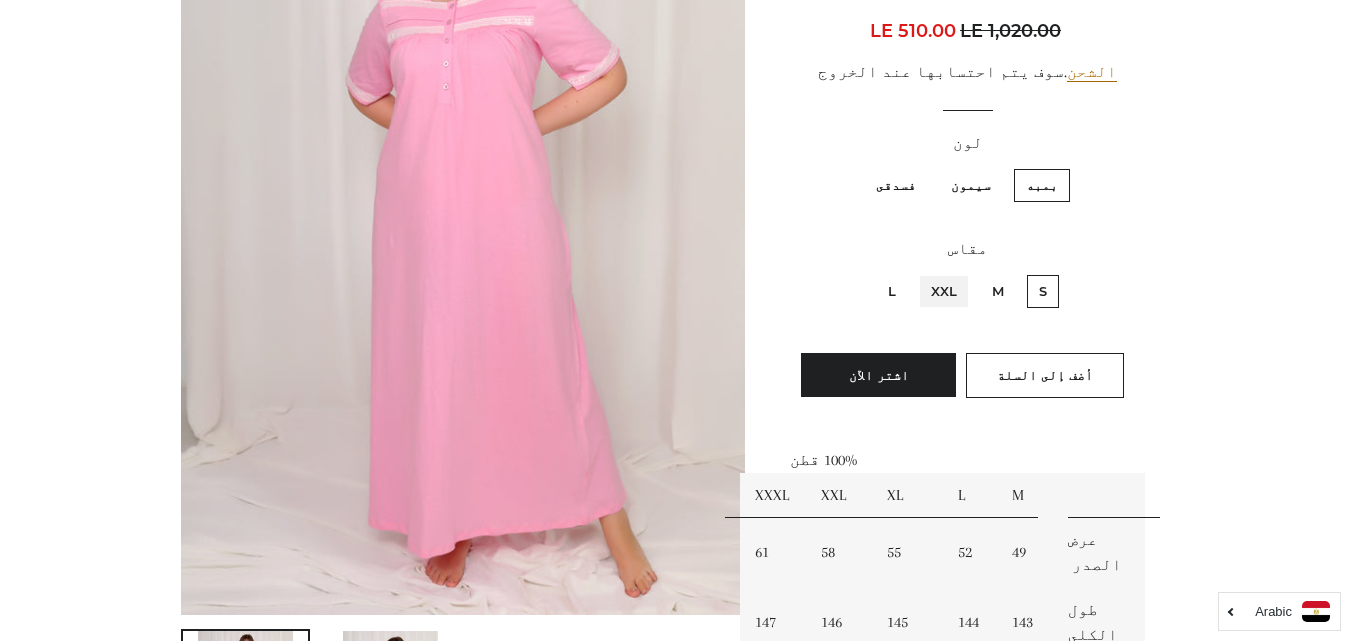 click on "XXL" at bounding box center (962, 272) 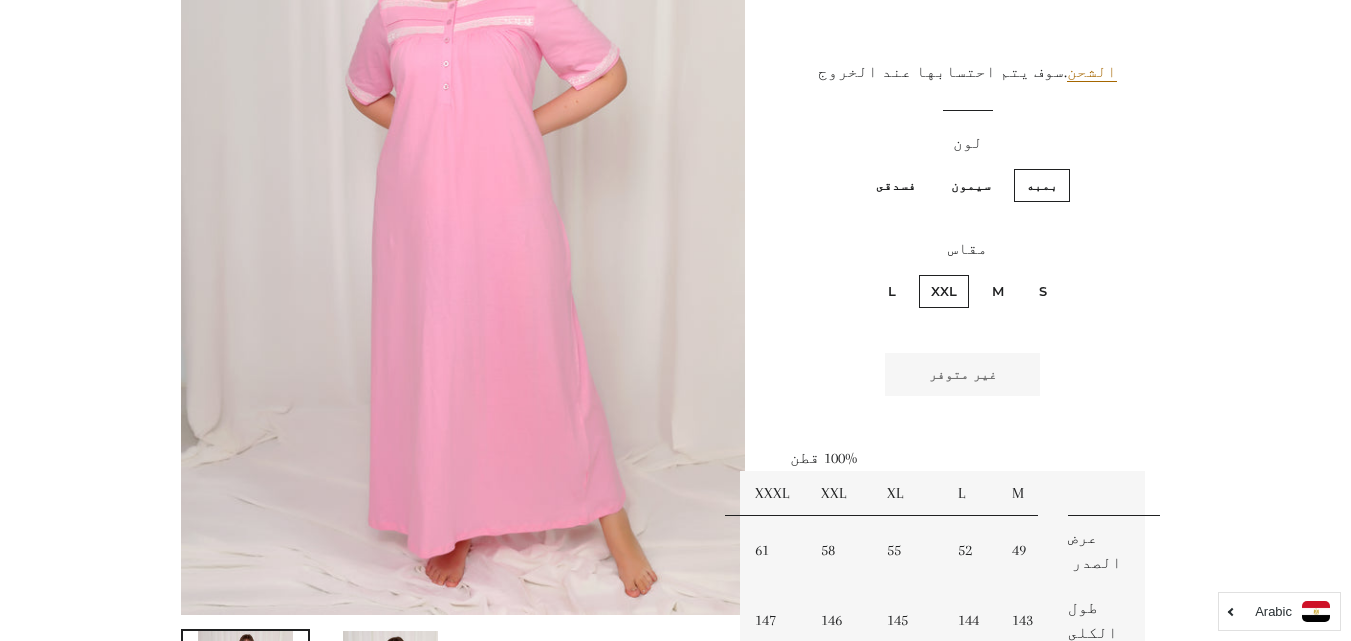click on "سيمون" at bounding box center [971, 185] 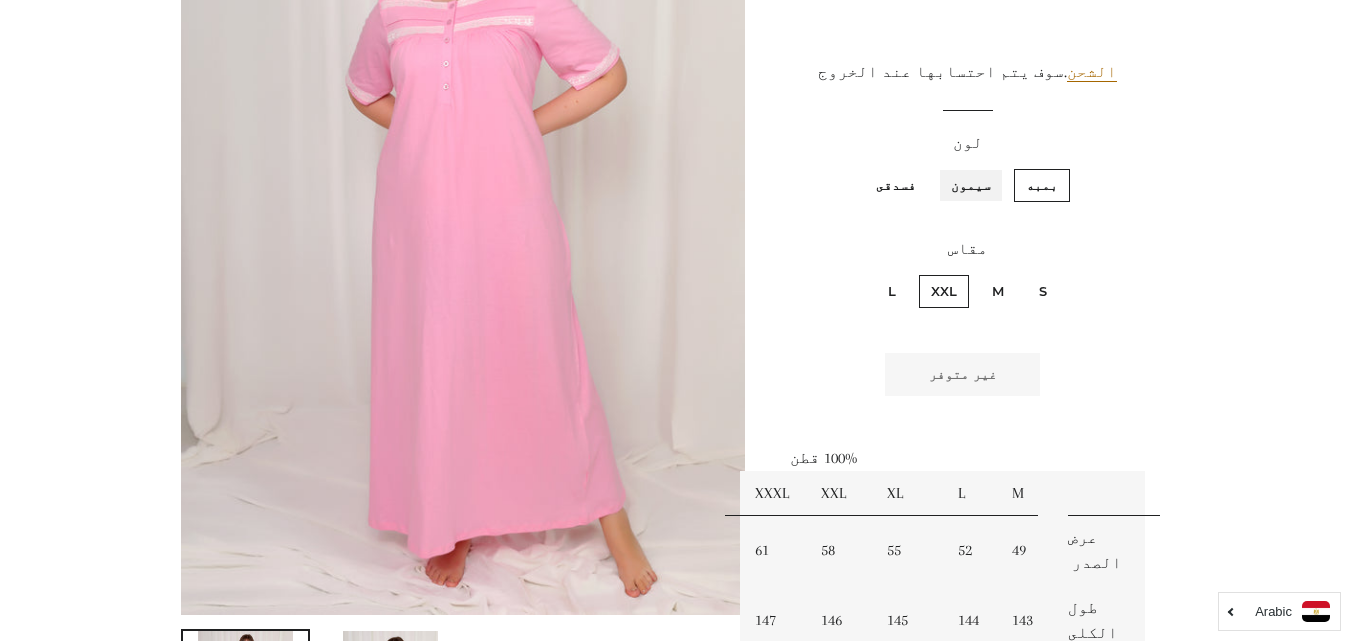 click on "سيمون" at bounding box center [996, 166] 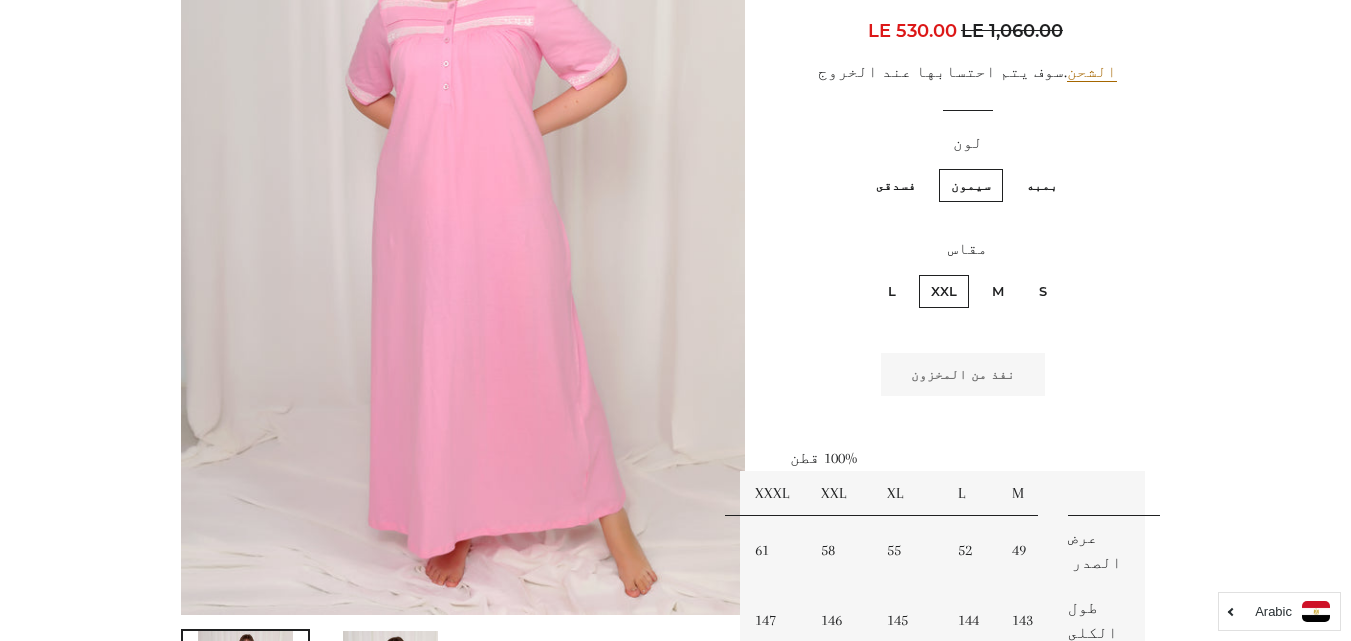 click on "فسدقى" at bounding box center (896, 185) 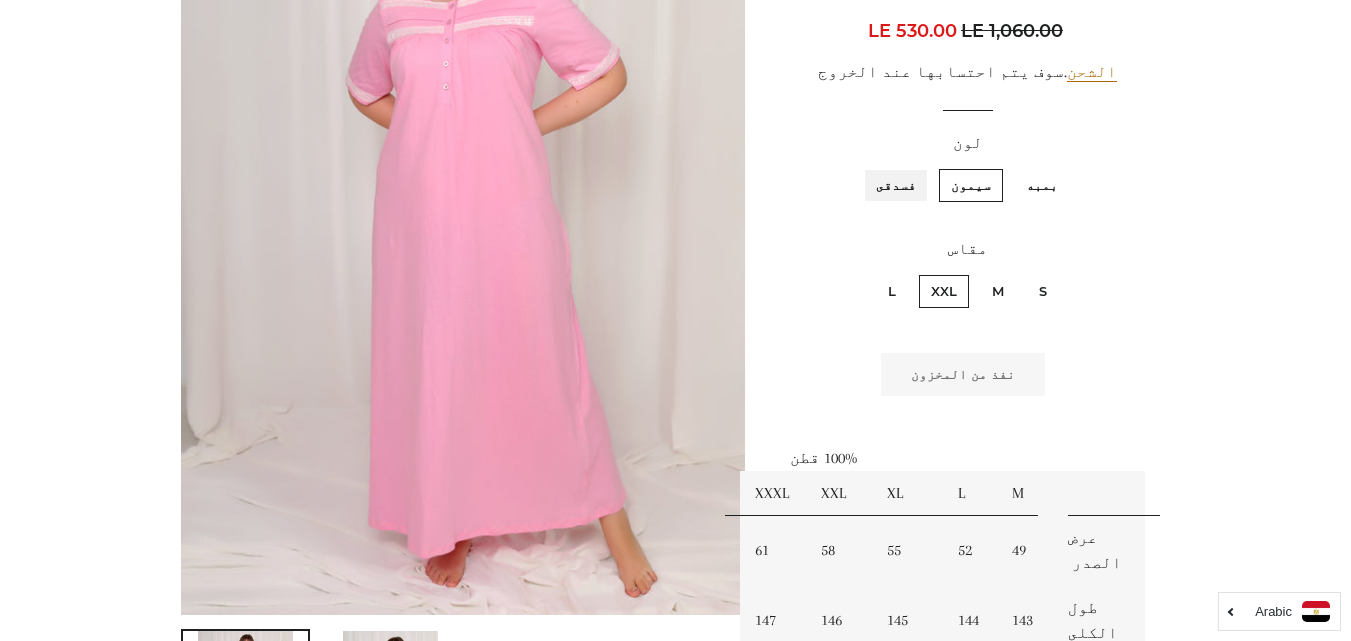 click on "فسدقى" at bounding box center [921, 166] 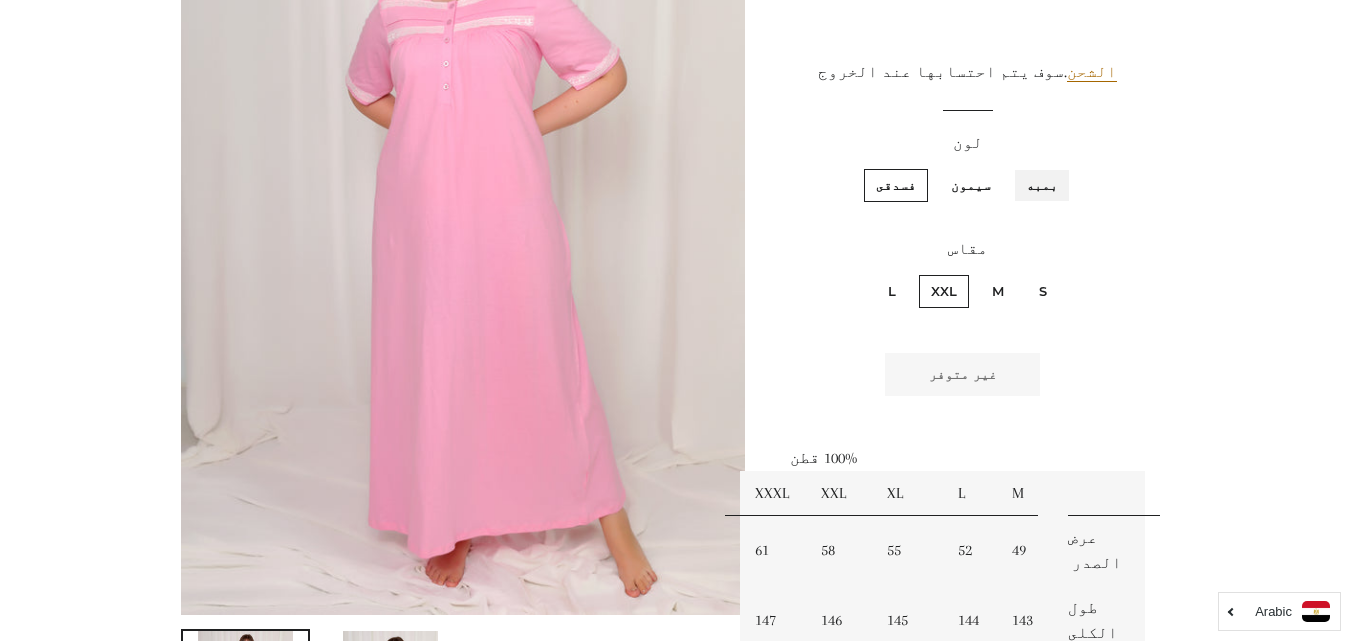 click on "بمبه" at bounding box center (1063, 166) 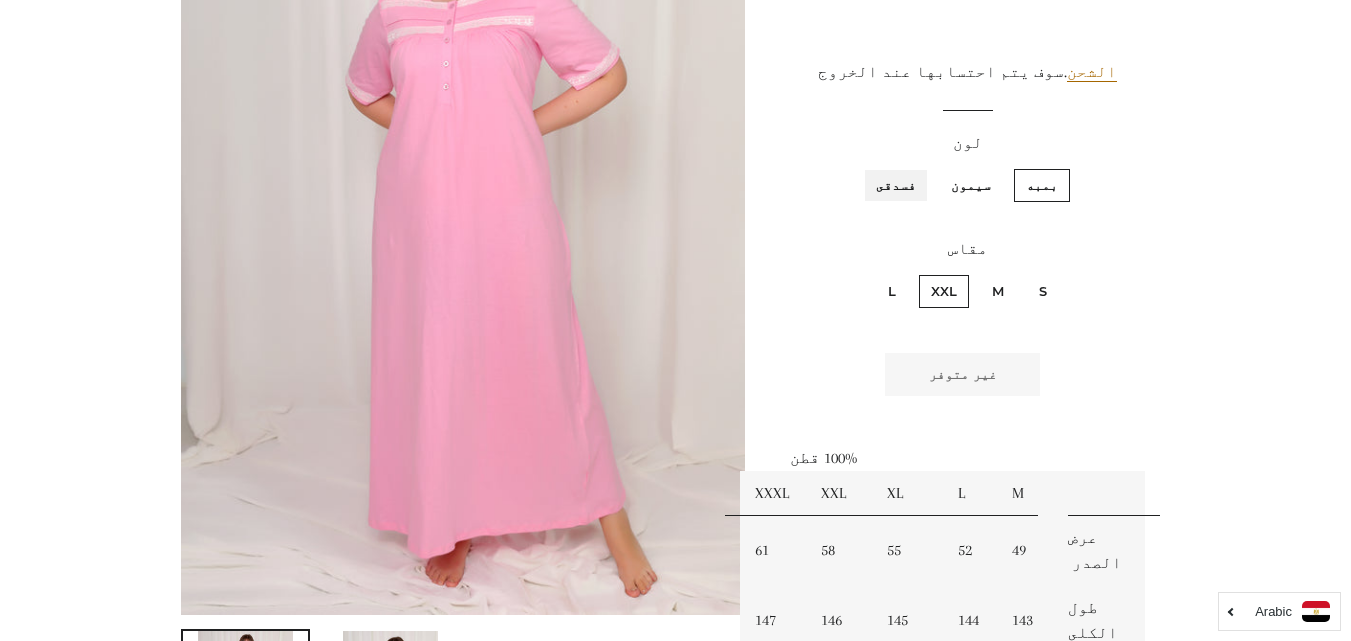 click on "فسدقى" at bounding box center (921, 166) 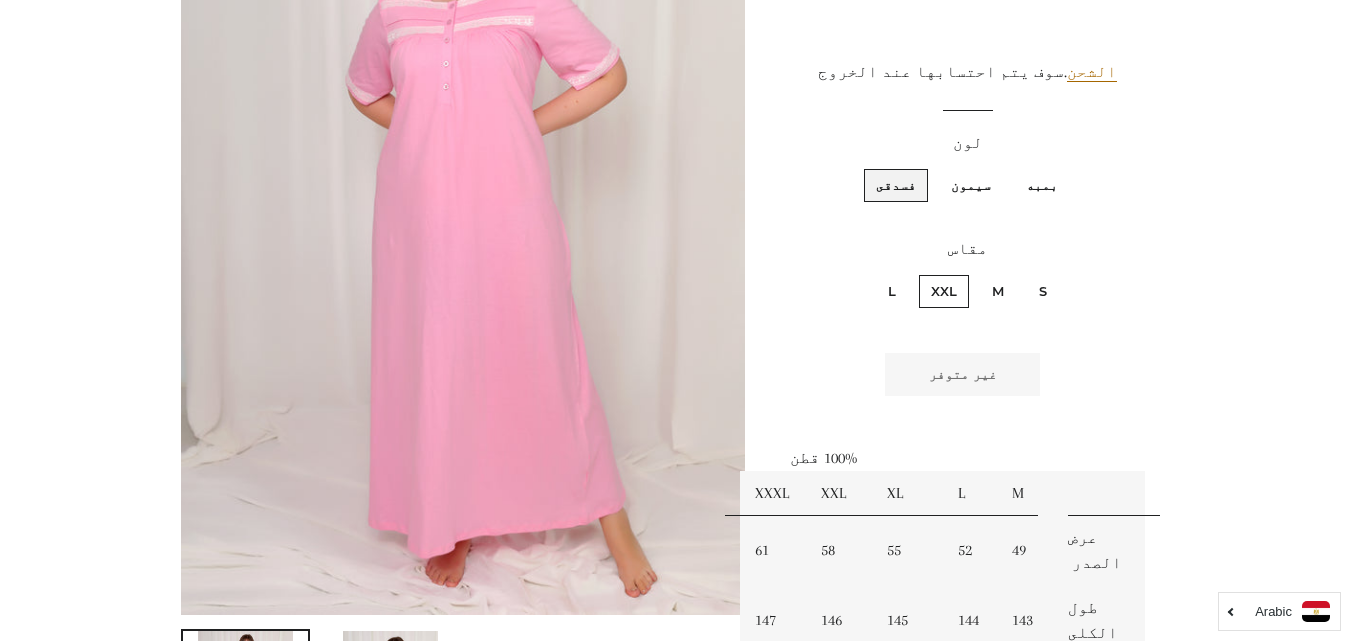 scroll, scrollTop: 0, scrollLeft: 0, axis: both 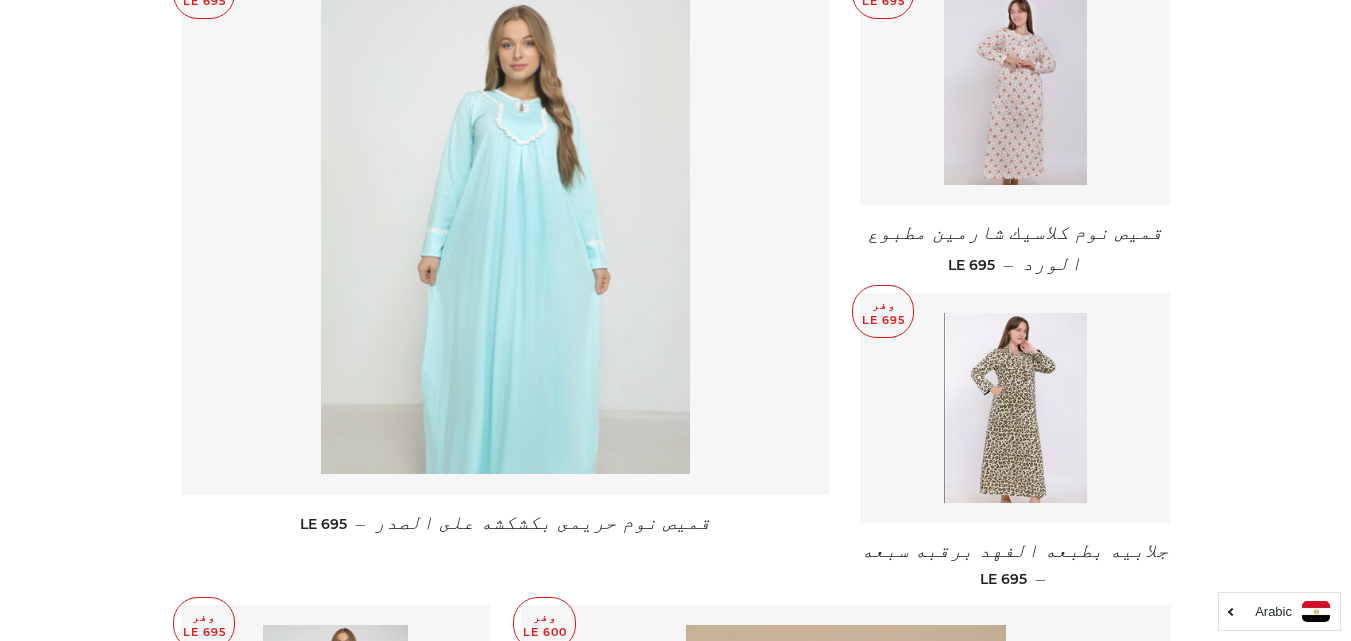 click at bounding box center (505, 235) 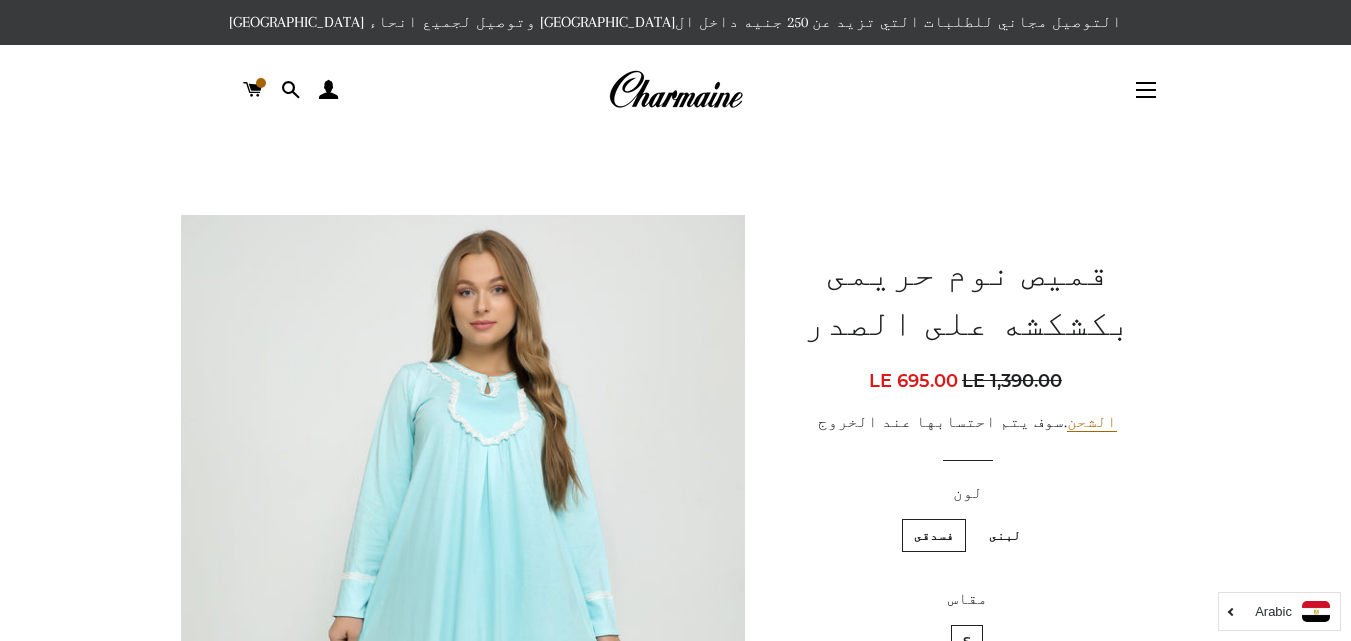 scroll, scrollTop: 400, scrollLeft: 0, axis: vertical 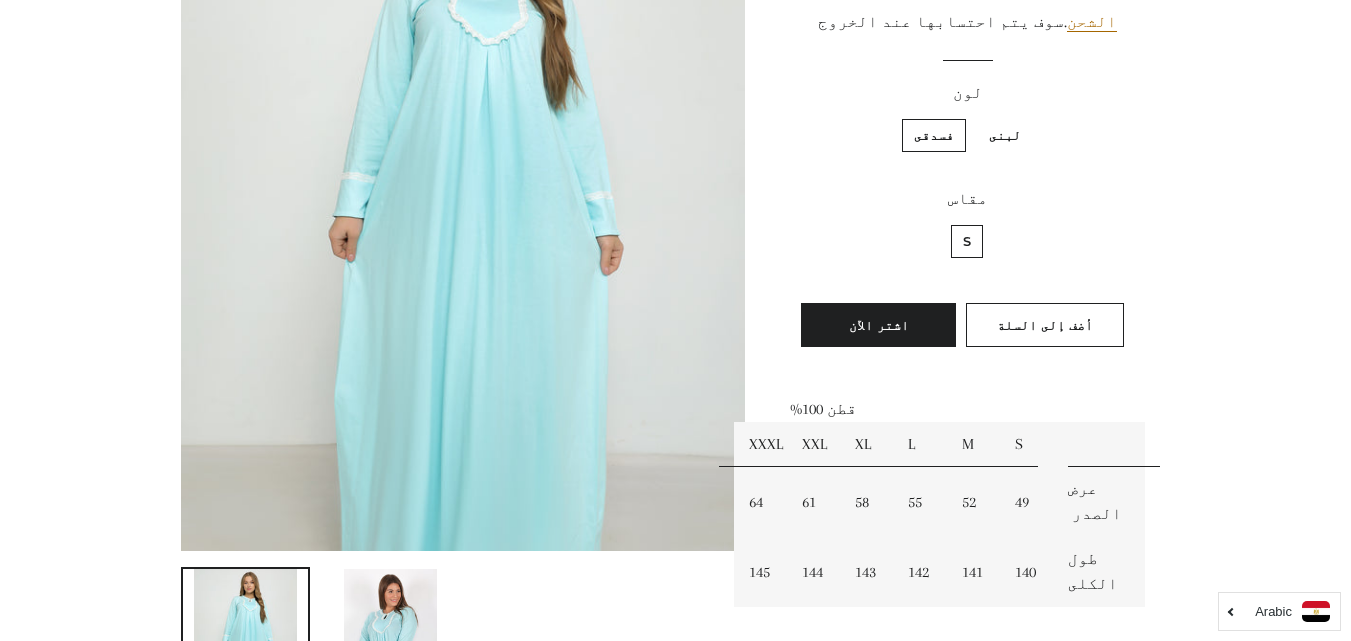 drag, startPoint x: 0, startPoint y: 0, endPoint x: 510, endPoint y: 341, distance: 613.49896 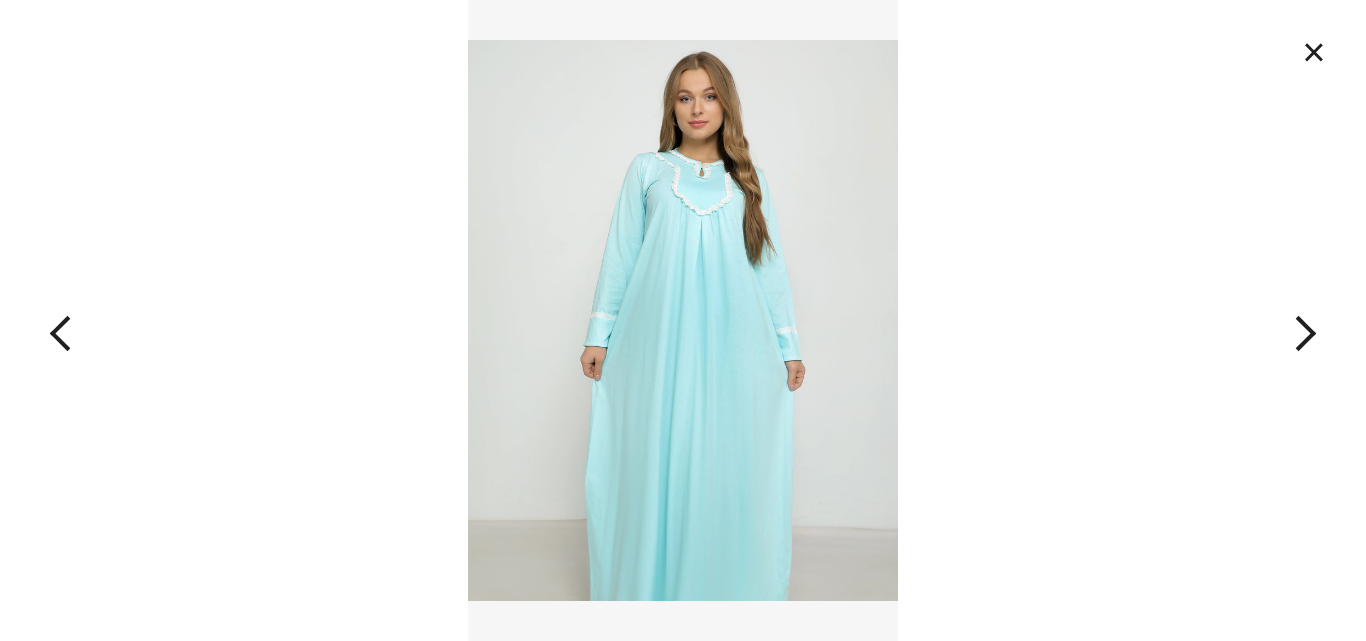 drag, startPoint x: 1359, startPoint y: 81, endPoint x: 1360, endPoint y: 33, distance: 48.010414 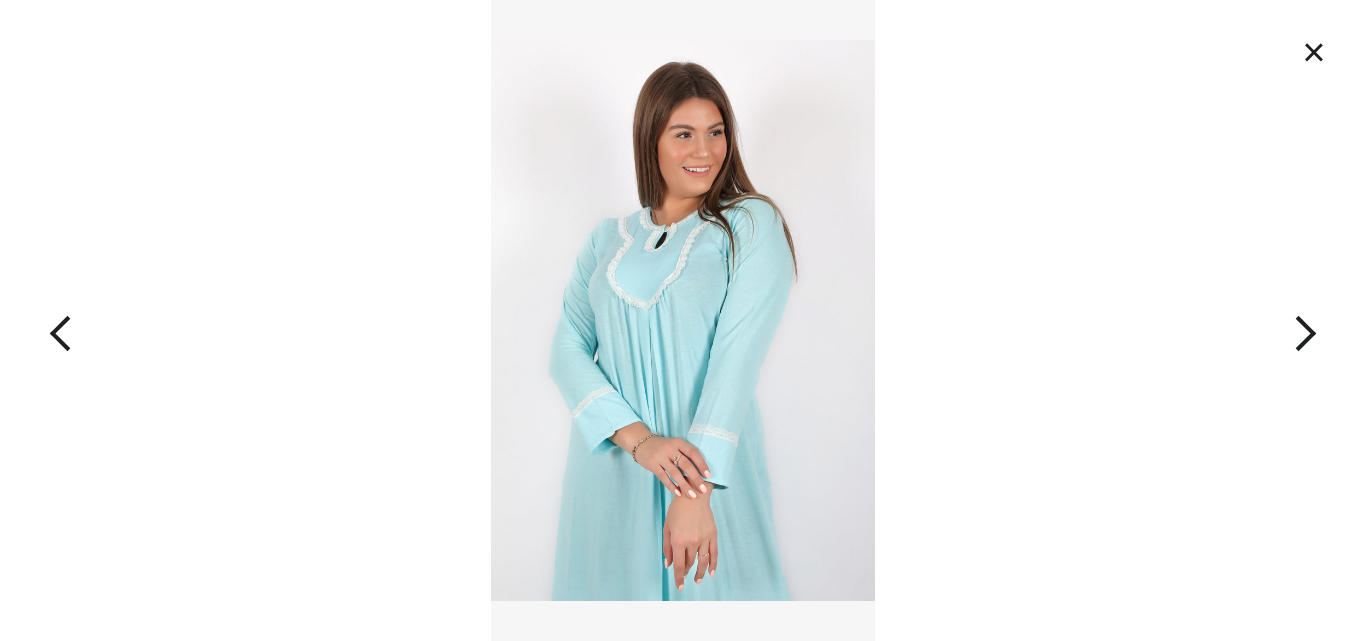 type 